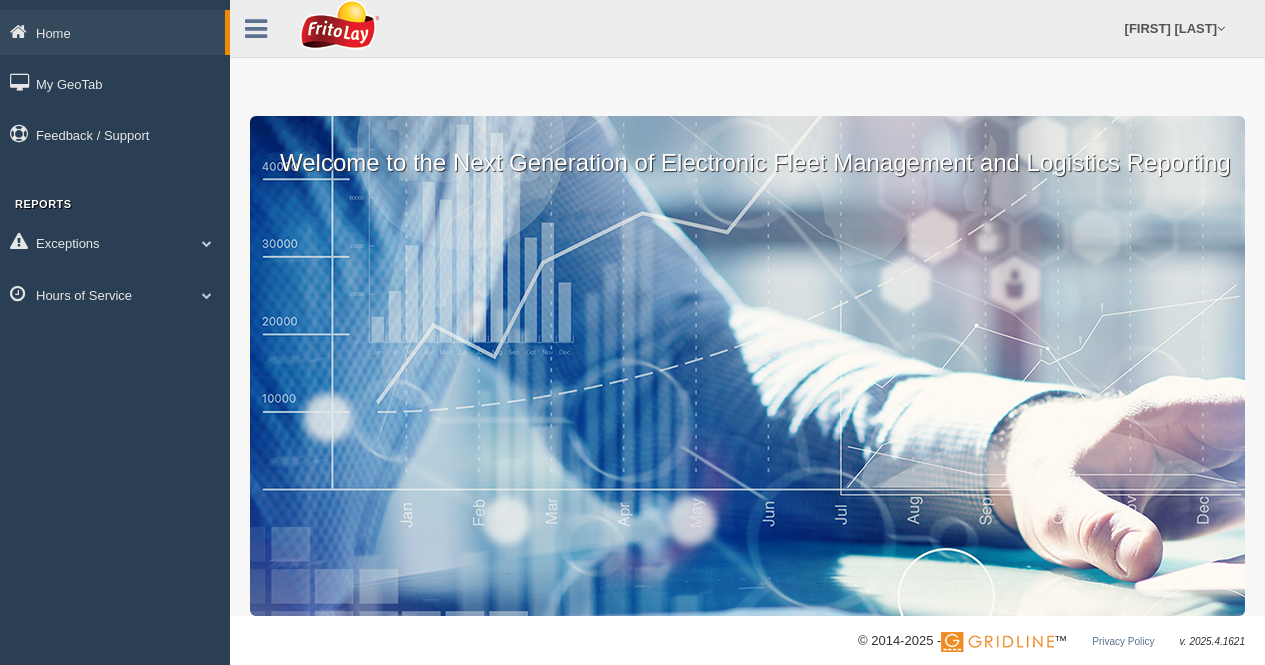 scroll, scrollTop: 0, scrollLeft: 0, axis: both 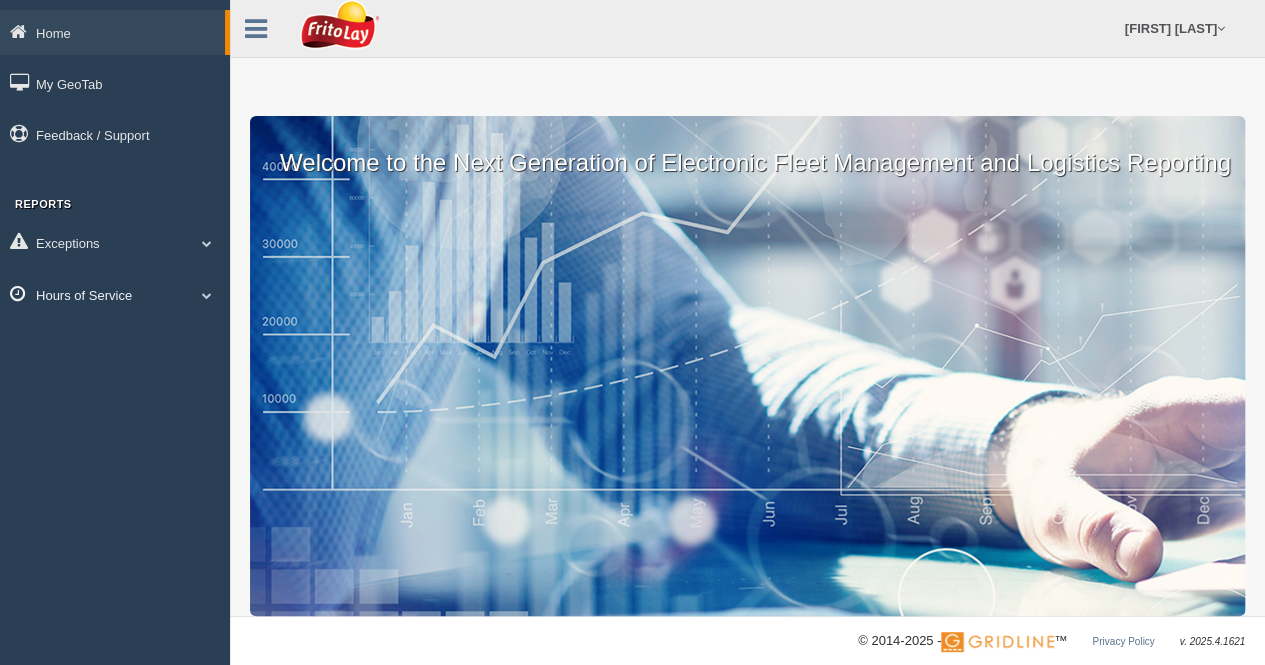 click at bounding box center (207, 295) 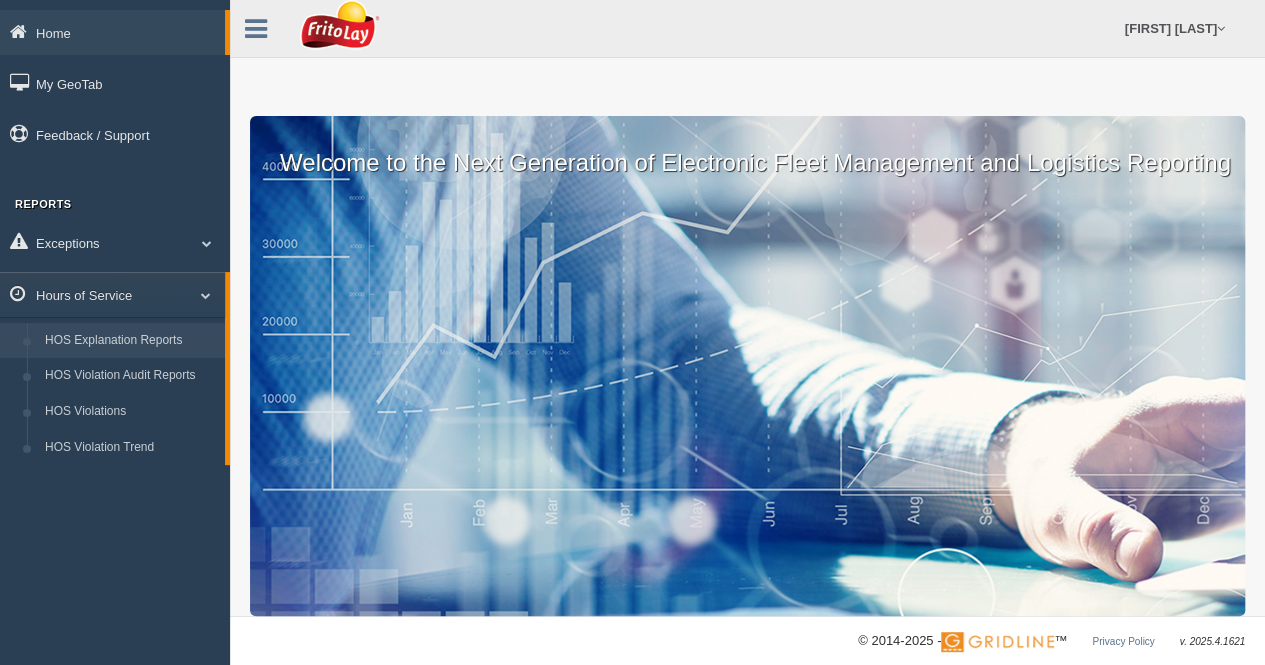 click on "HOS Explanation Reports" at bounding box center (130, 341) 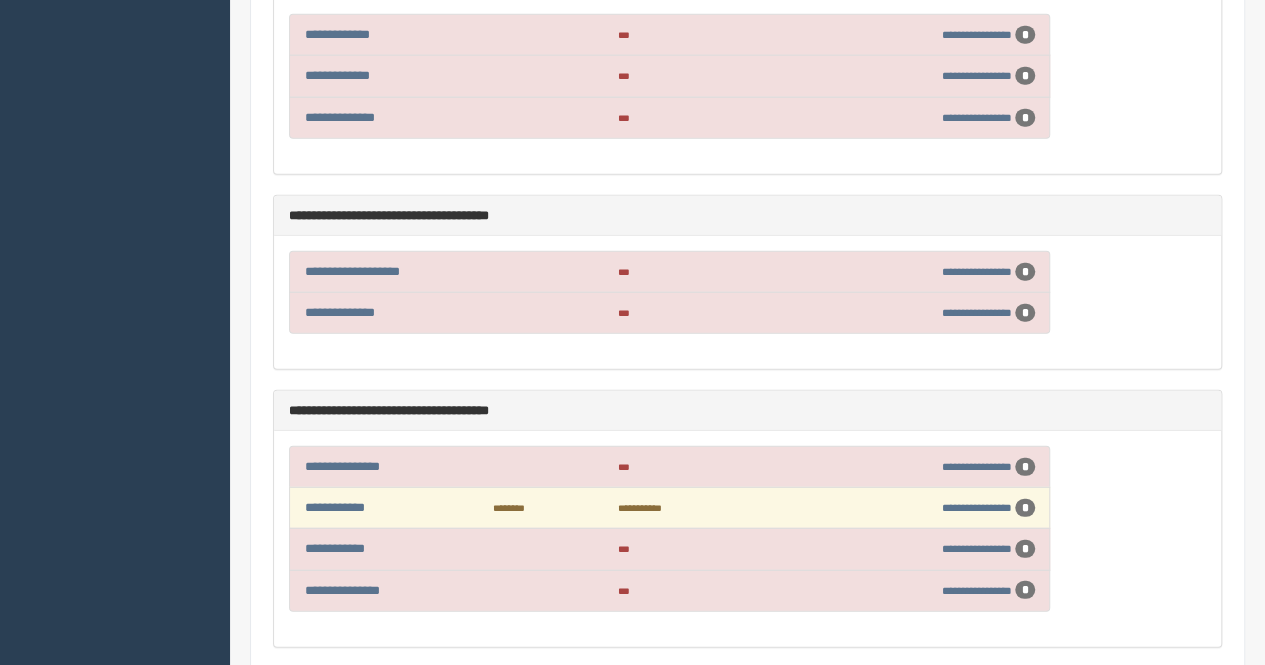 scroll, scrollTop: 10200, scrollLeft: 0, axis: vertical 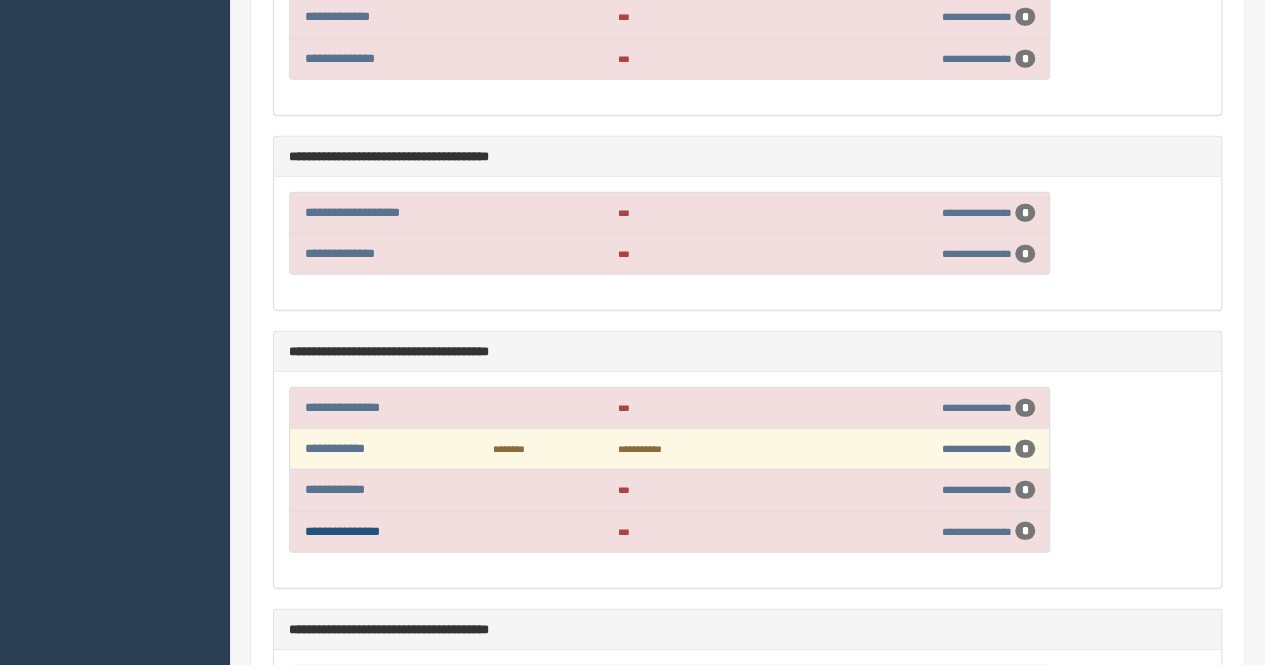 click on "**********" at bounding box center [342, 531] 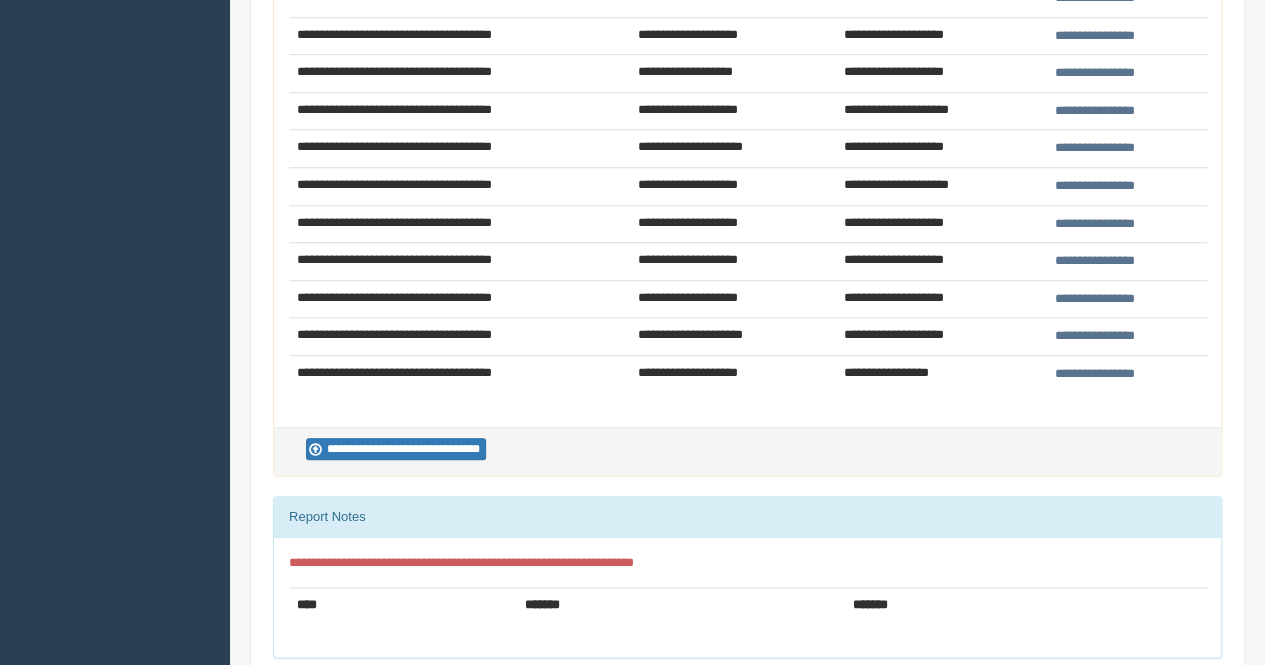 scroll, scrollTop: 800, scrollLeft: 0, axis: vertical 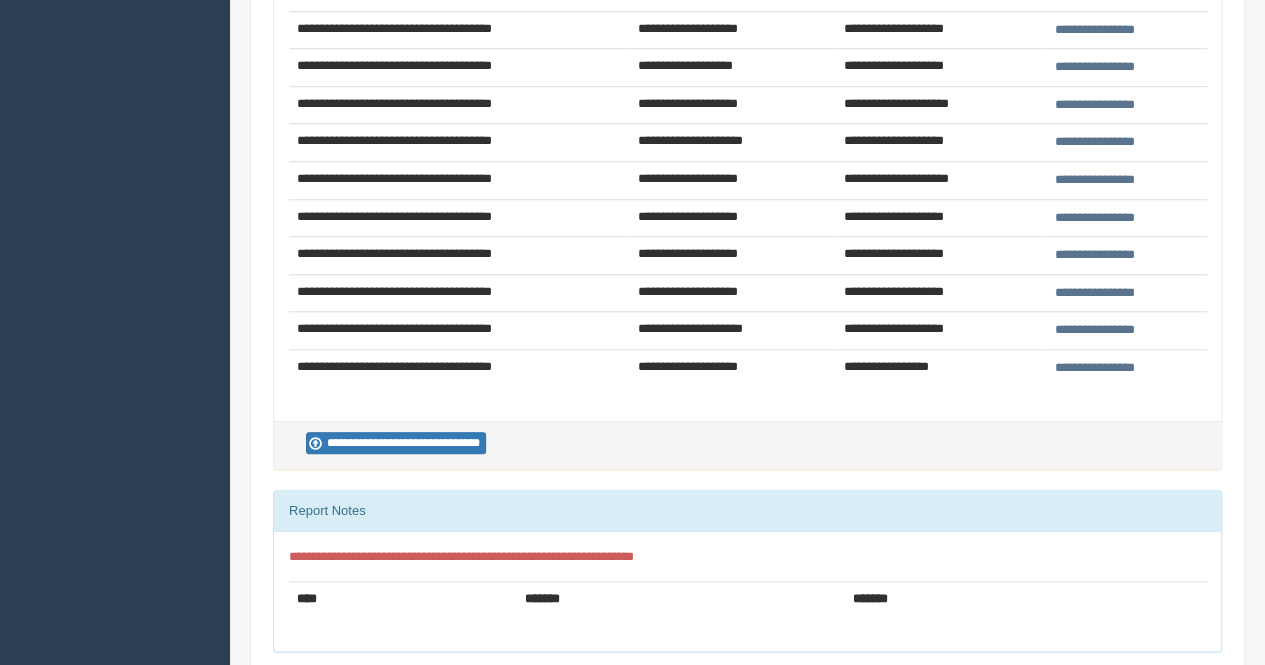 click on "**********" at bounding box center [1095, 293] 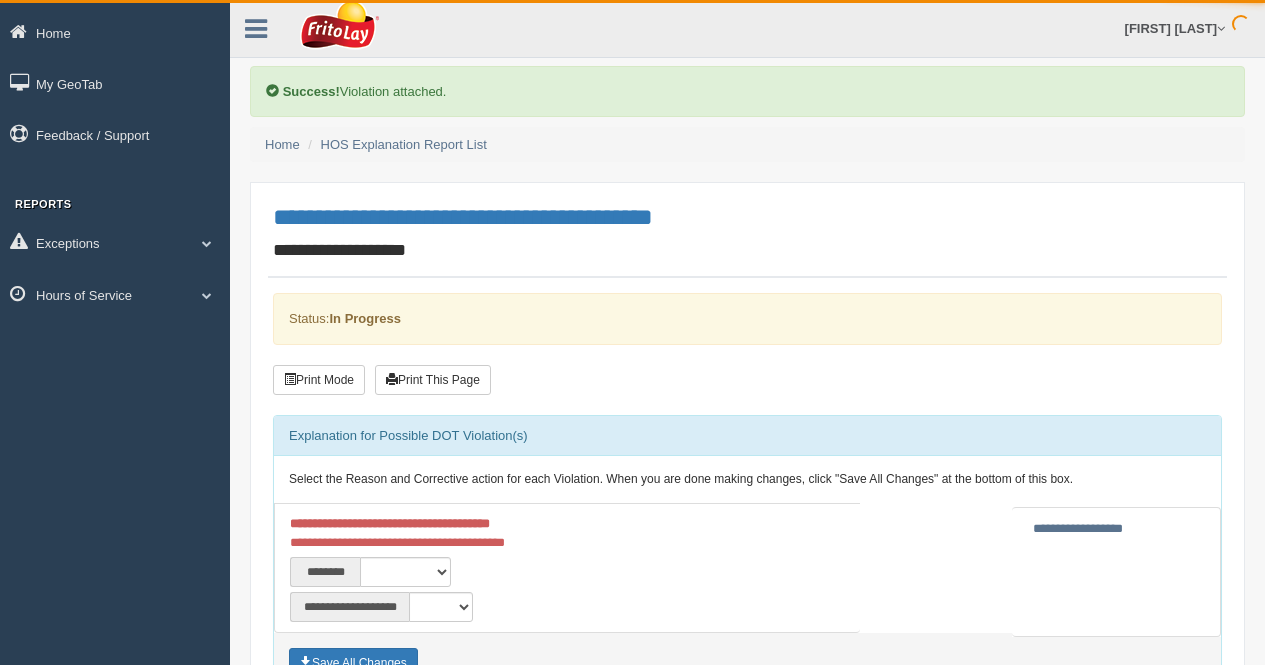 scroll, scrollTop: 0, scrollLeft: 0, axis: both 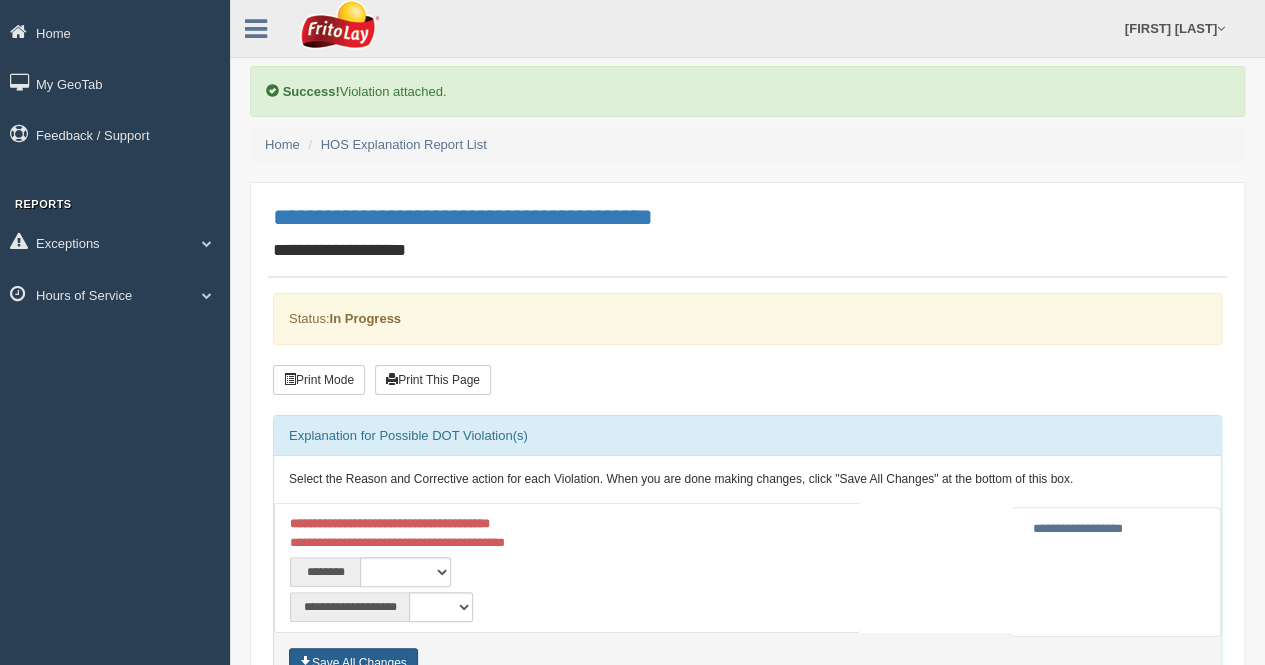 click on "Save All Changes" at bounding box center (353, 663) 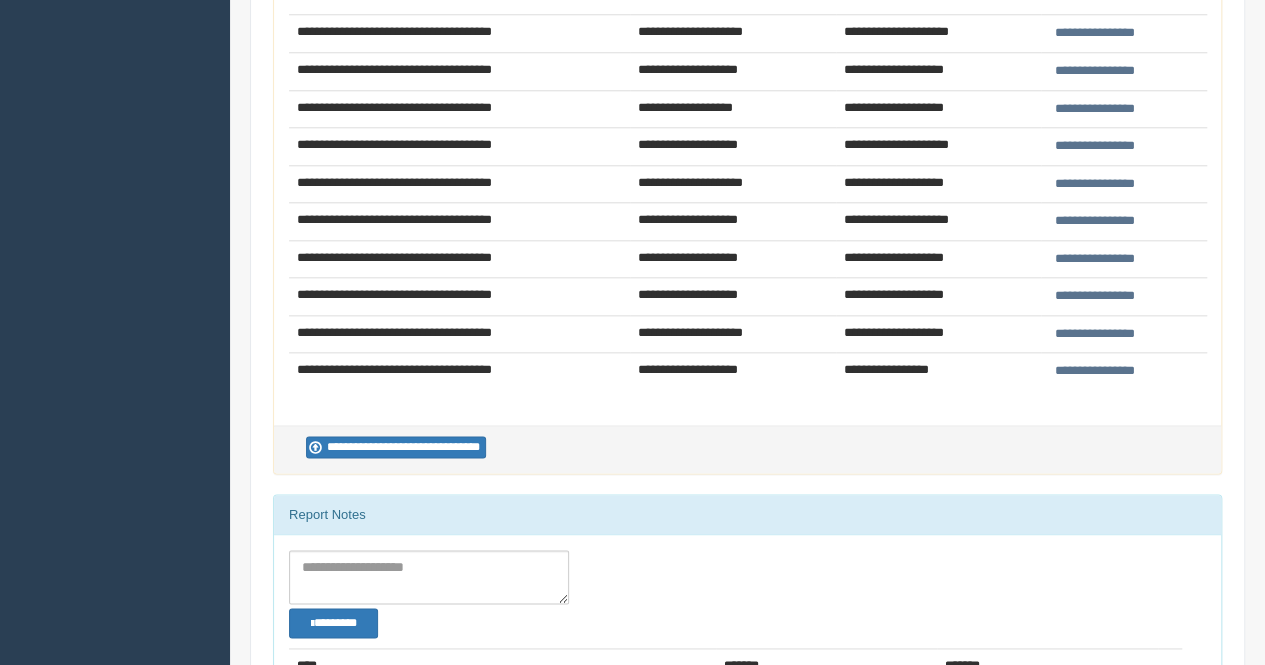 scroll, scrollTop: 1000, scrollLeft: 0, axis: vertical 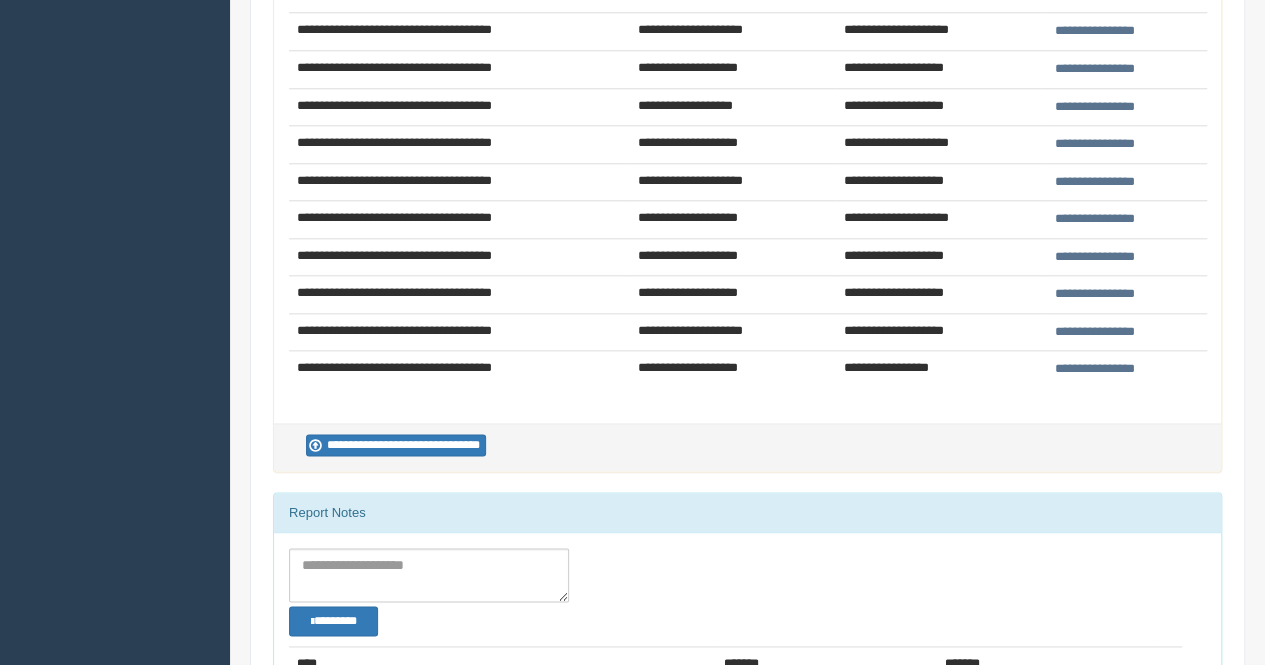 click on "**********" at bounding box center (1095, 332) 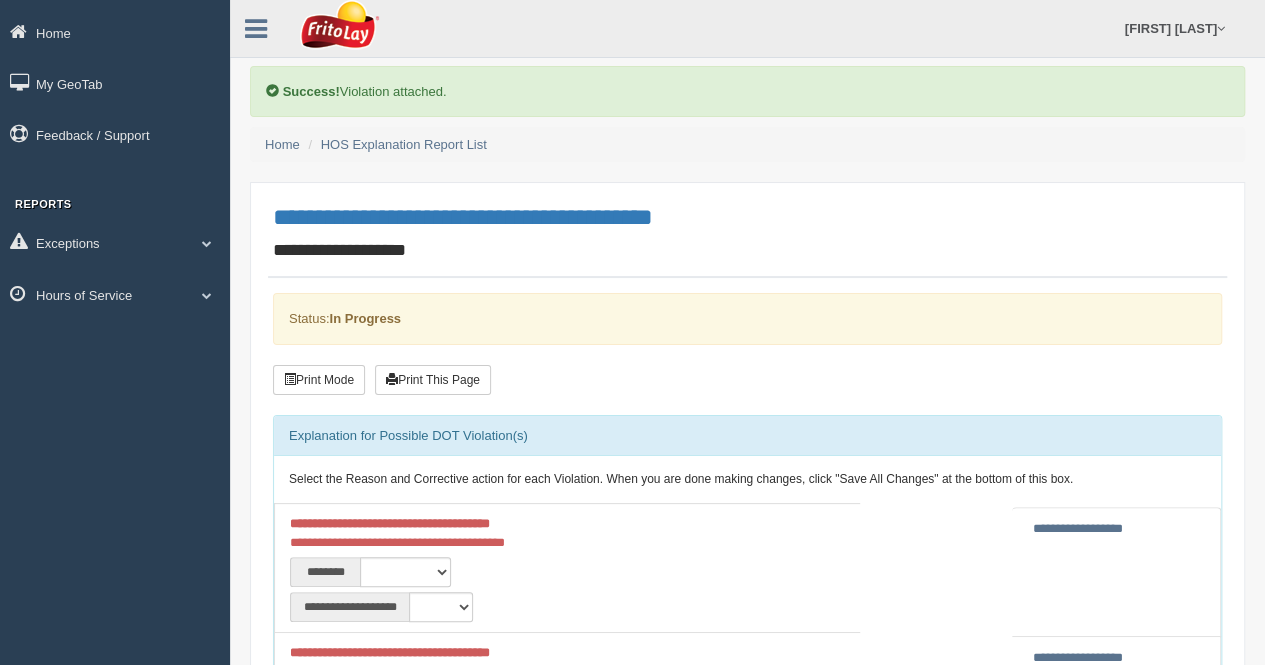 scroll, scrollTop: 200, scrollLeft: 0, axis: vertical 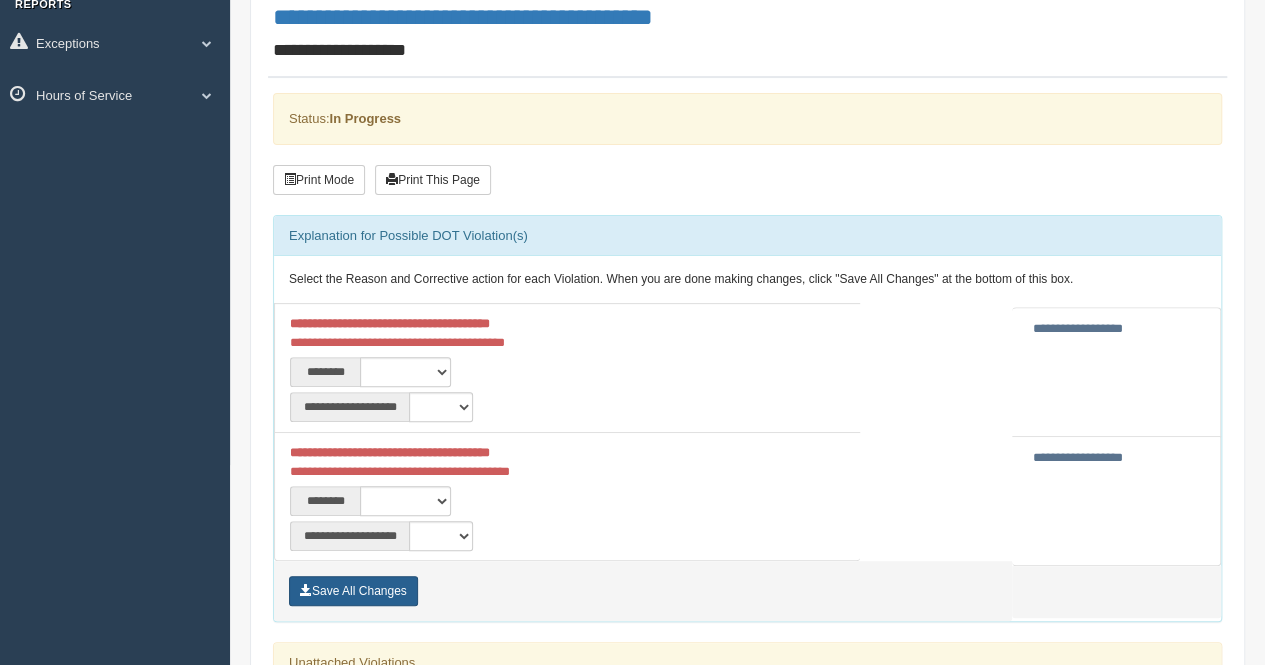 click on "Save All Changes" at bounding box center [353, 591] 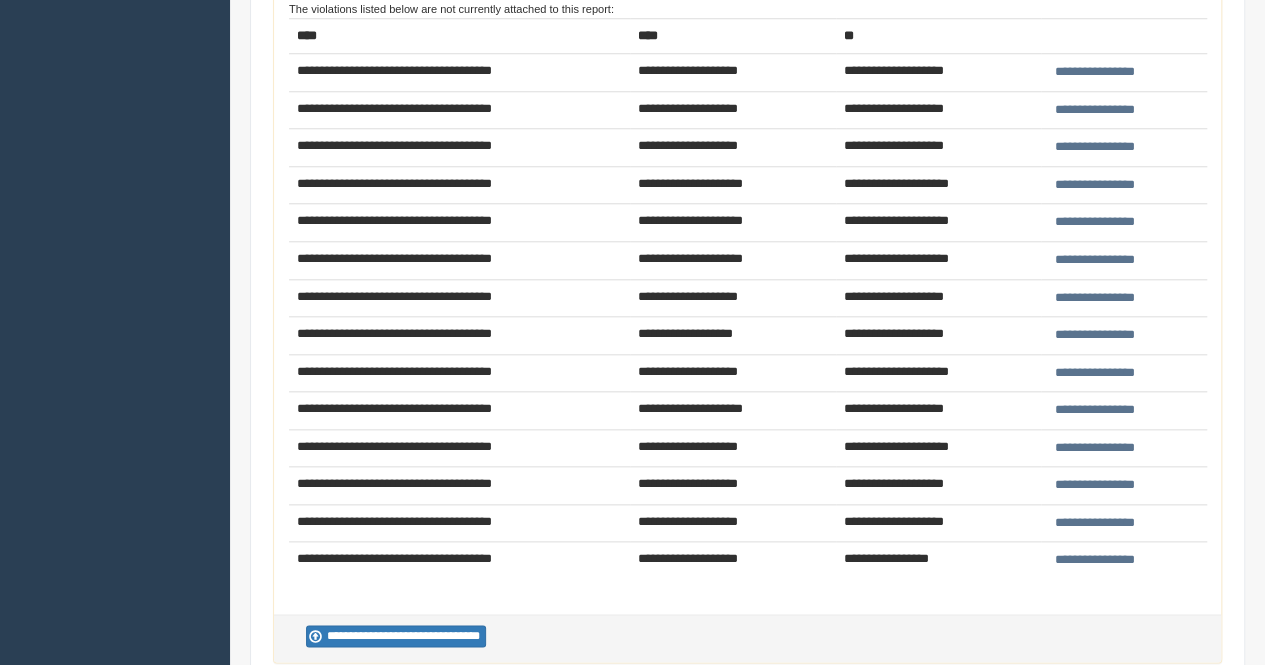 scroll, scrollTop: 300, scrollLeft: 0, axis: vertical 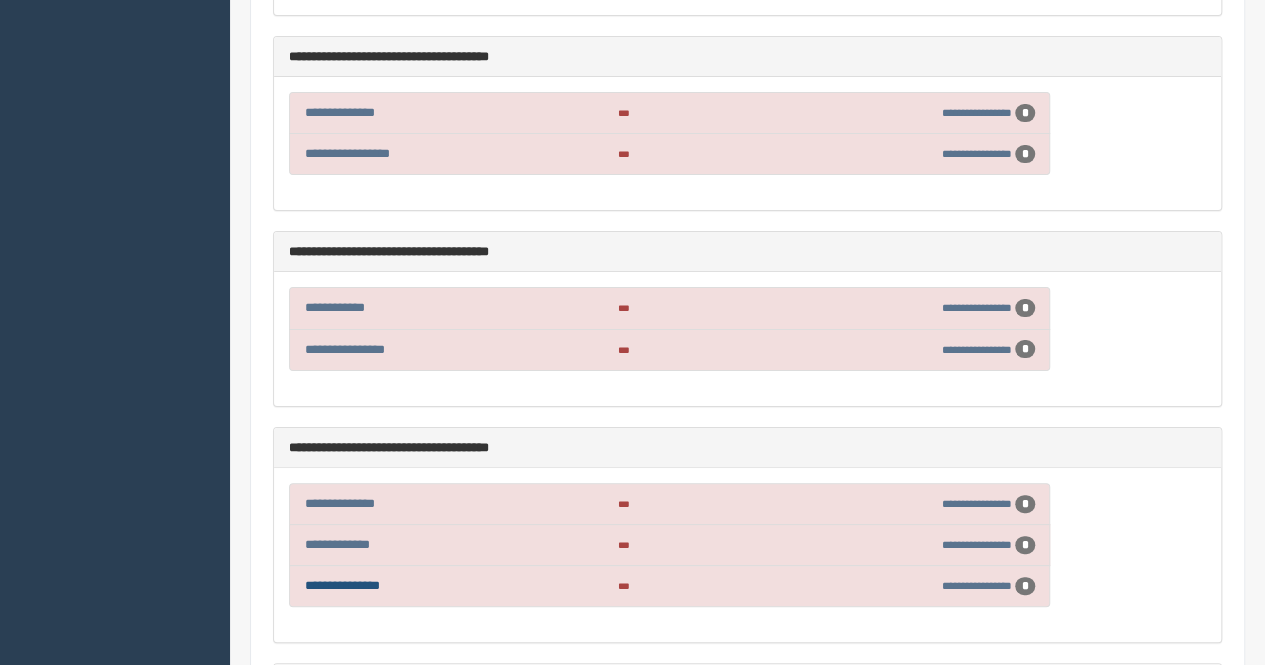 click on "**********" at bounding box center [342, 585] 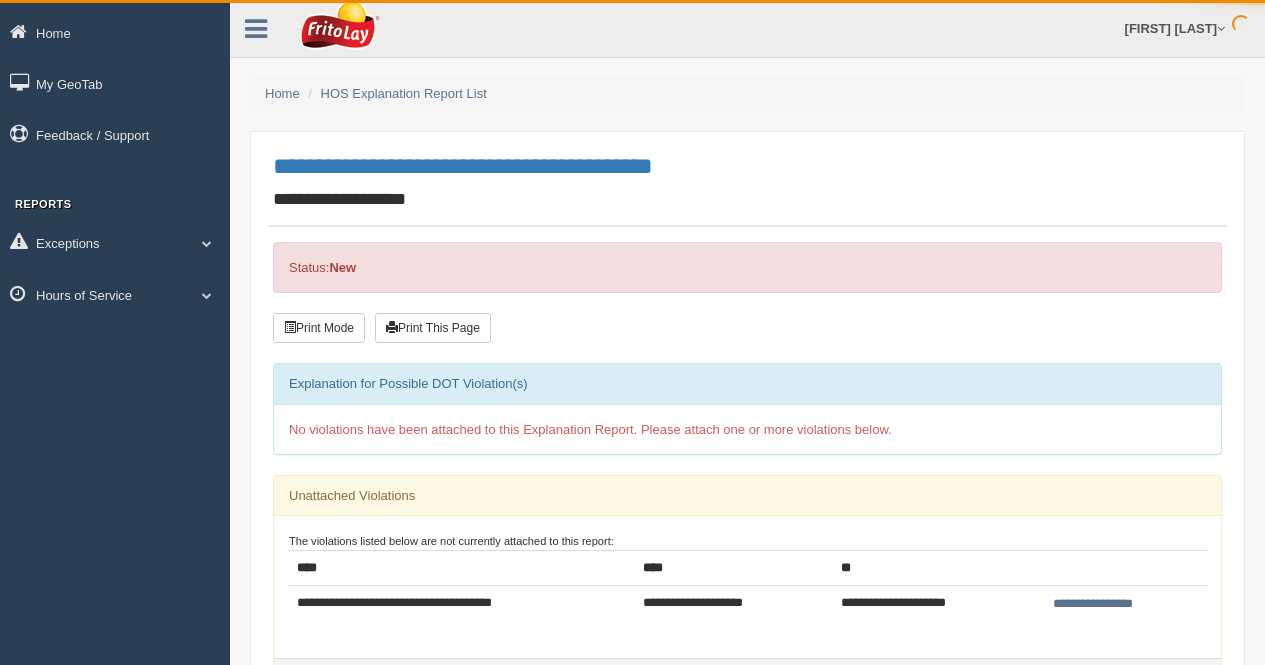 scroll, scrollTop: 0, scrollLeft: 0, axis: both 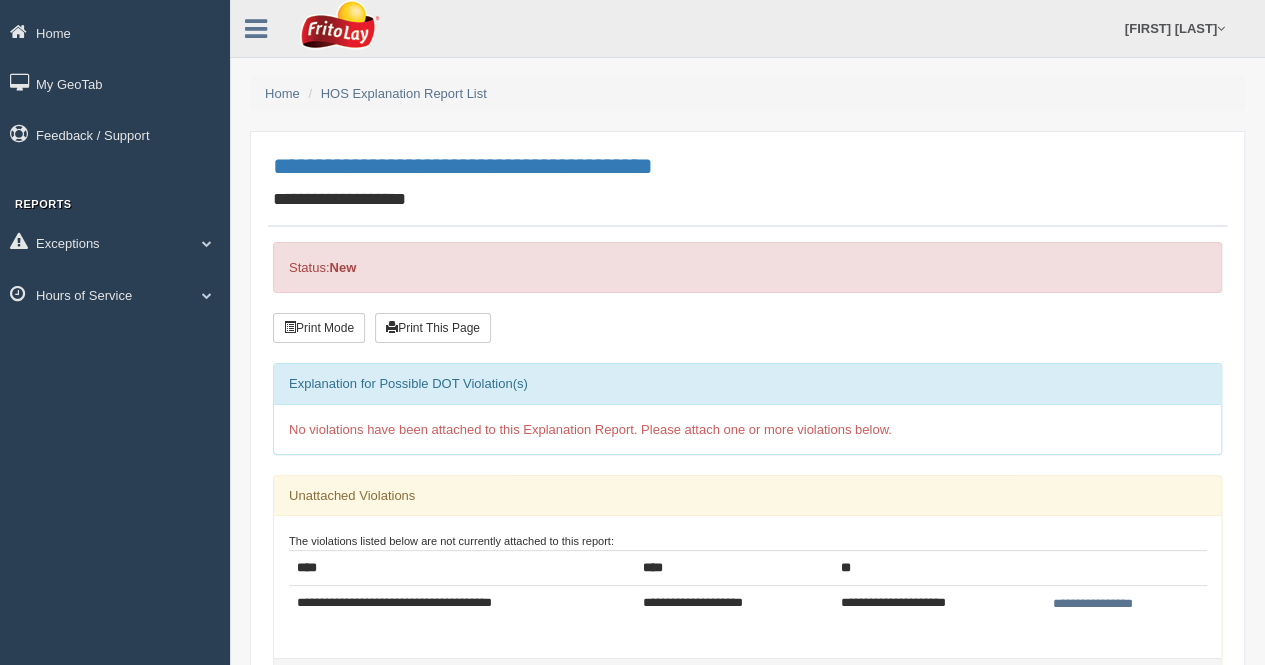 click on "**********" at bounding box center (1093, 604) 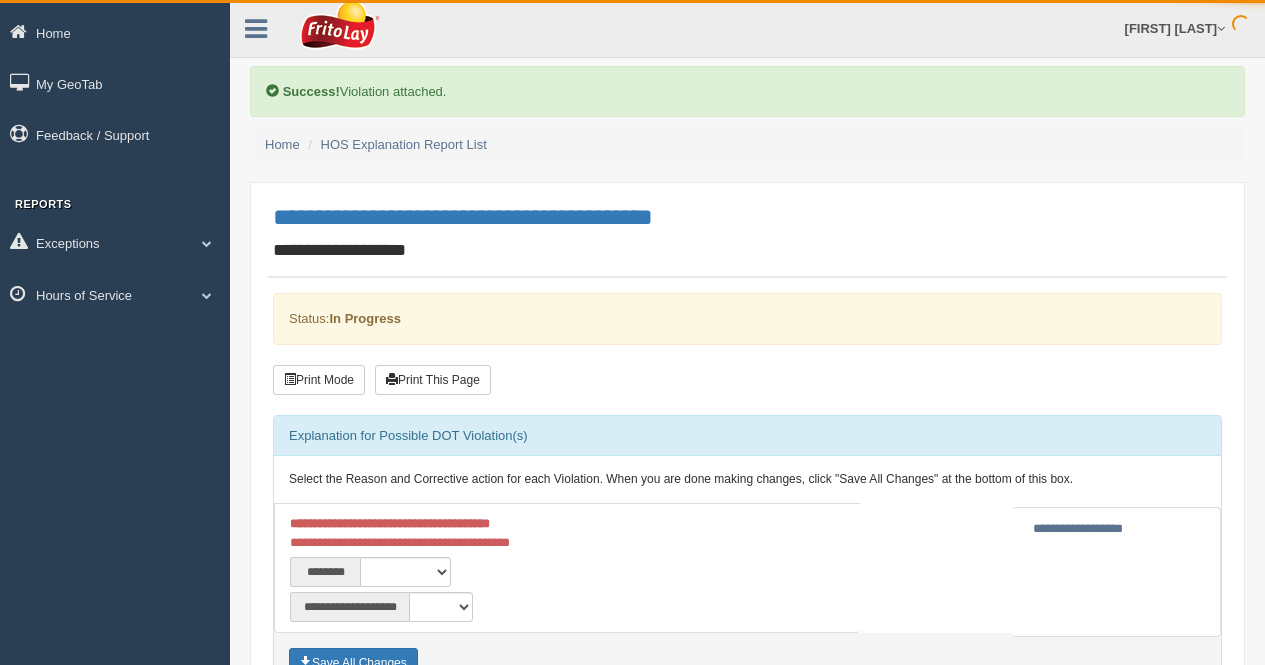 scroll, scrollTop: 0, scrollLeft: 0, axis: both 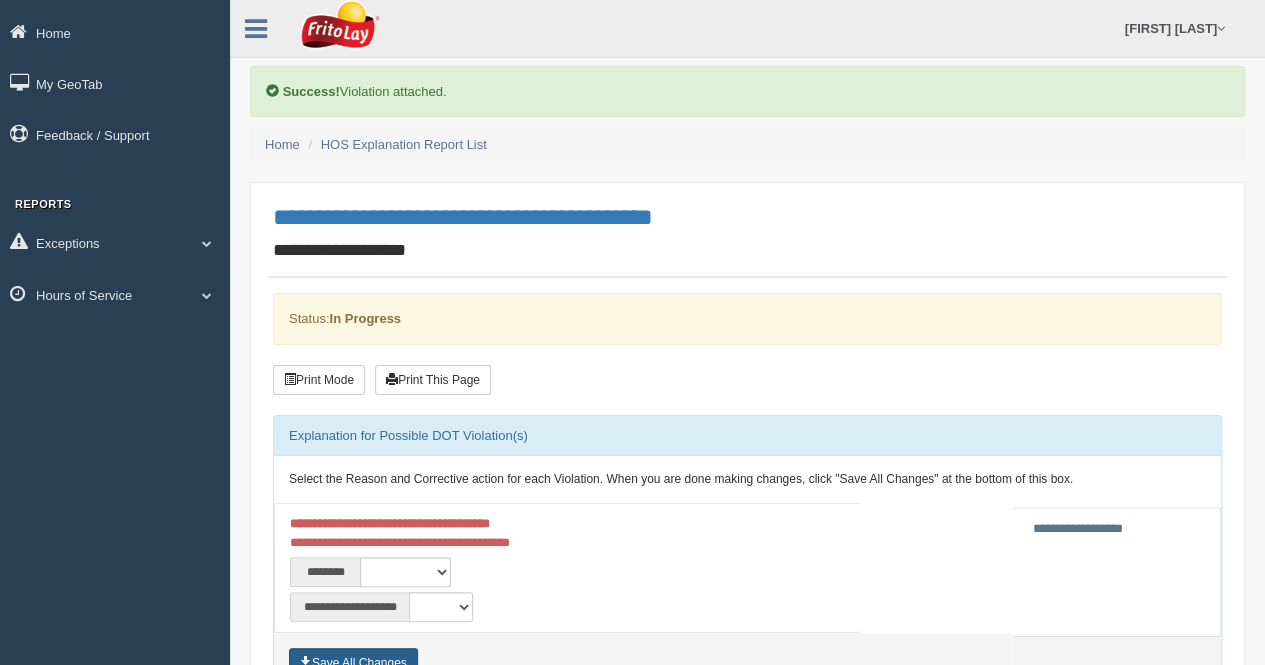 click on "Save All Changes" at bounding box center (353, 663) 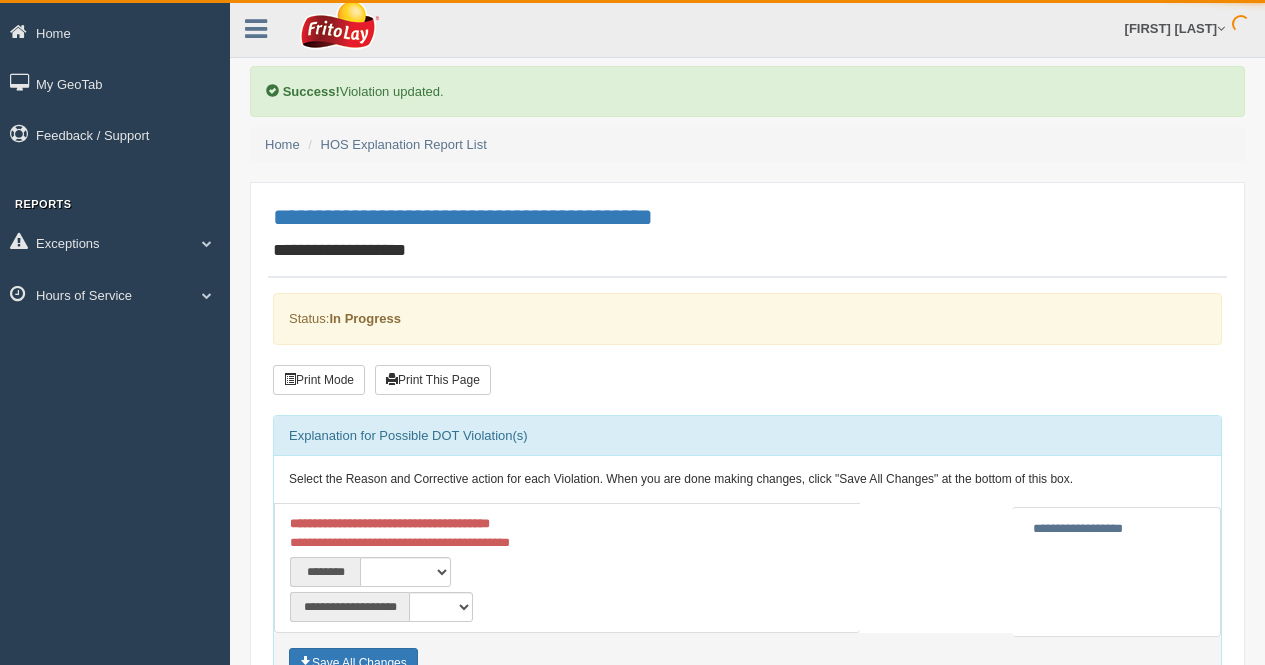 scroll, scrollTop: 0, scrollLeft: 0, axis: both 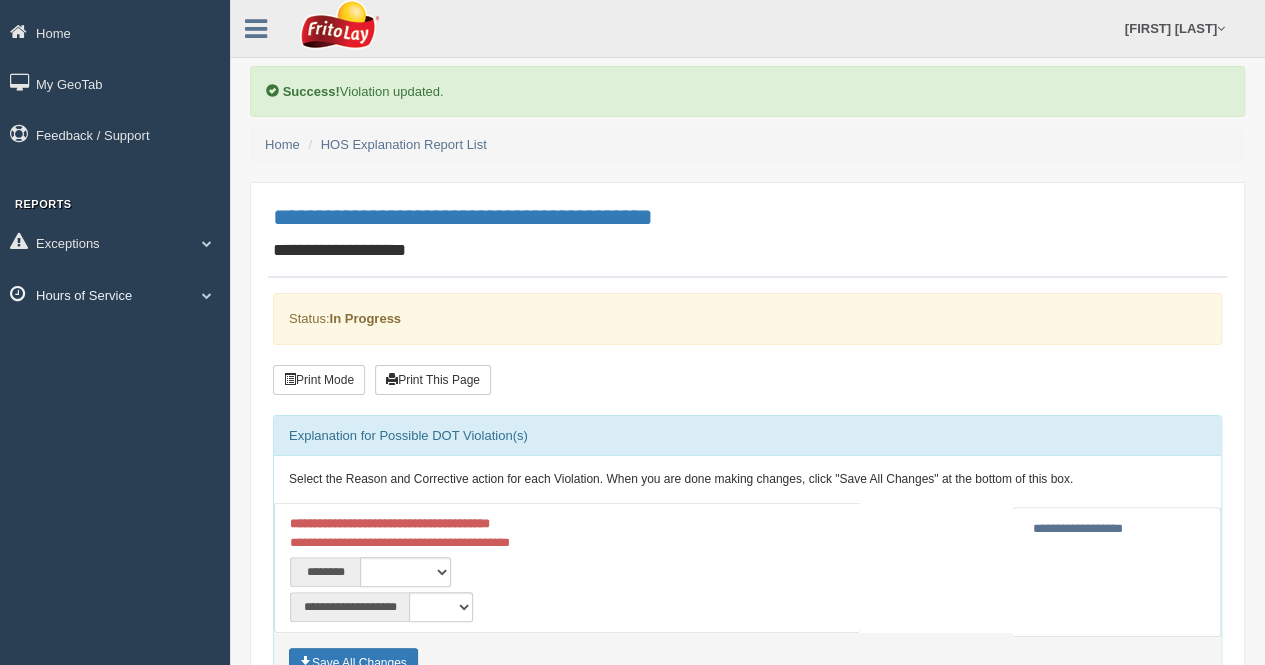 click on "Hours of Service" at bounding box center [115, 294] 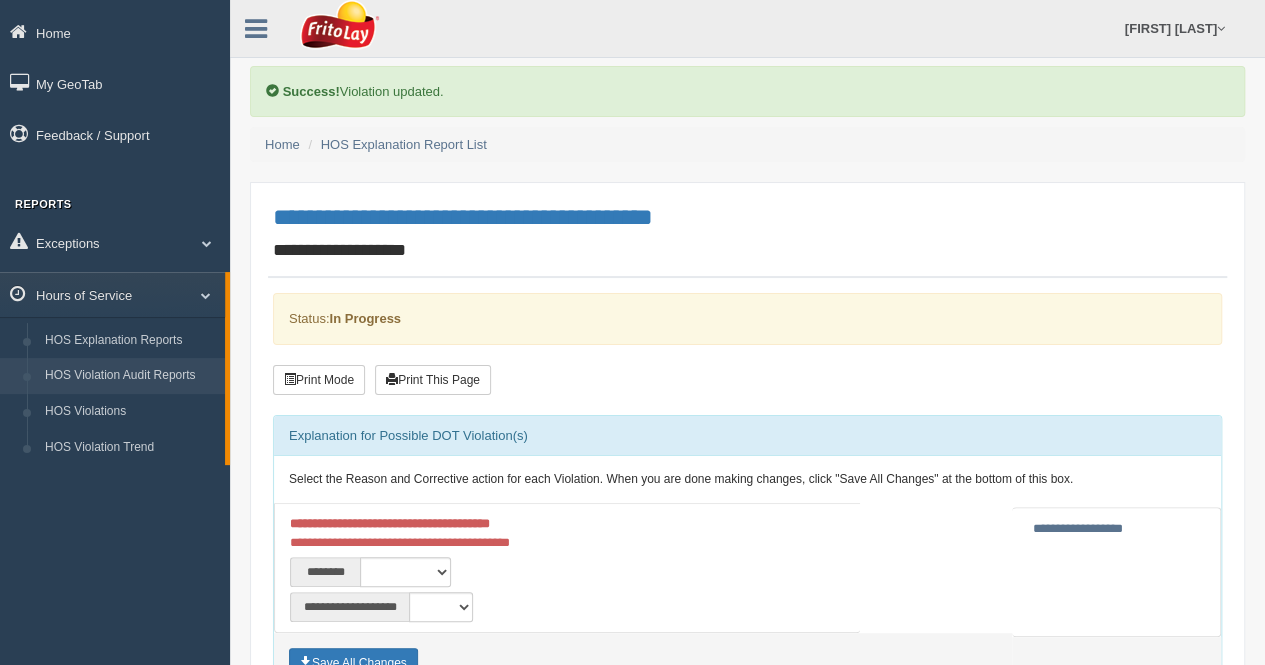 click on "HOS Violation Audit Reports" at bounding box center (130, 376) 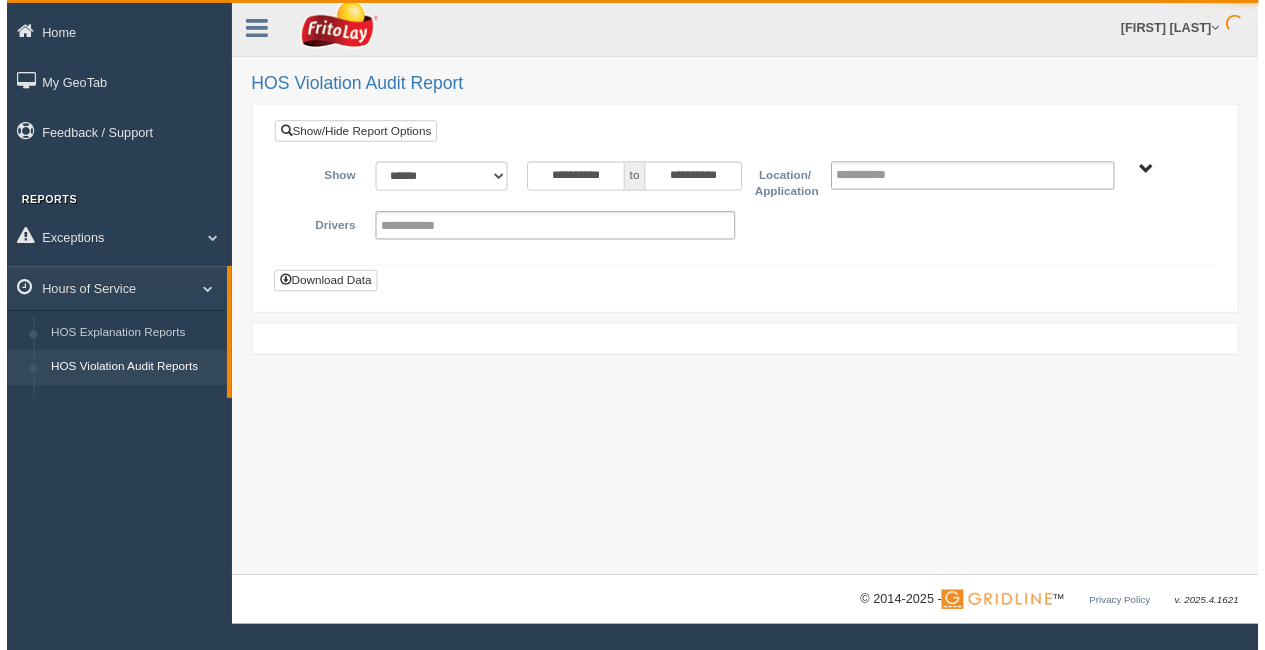 scroll, scrollTop: 0, scrollLeft: 0, axis: both 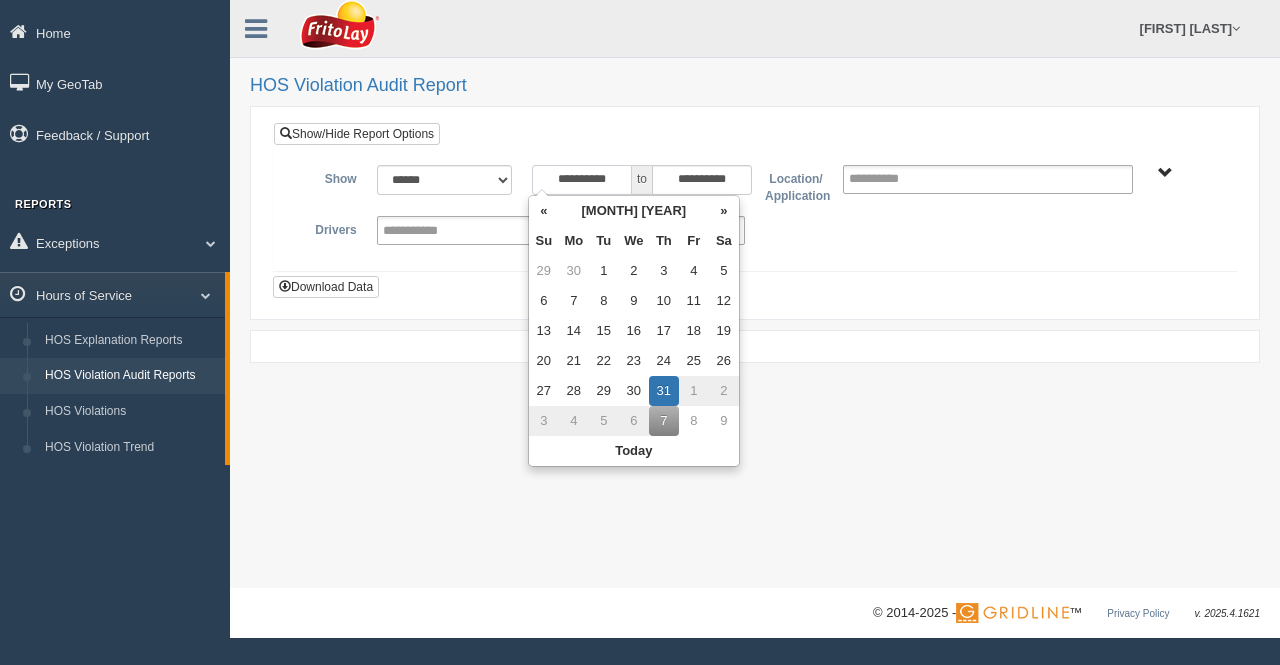 click on "**********" at bounding box center (582, 180) 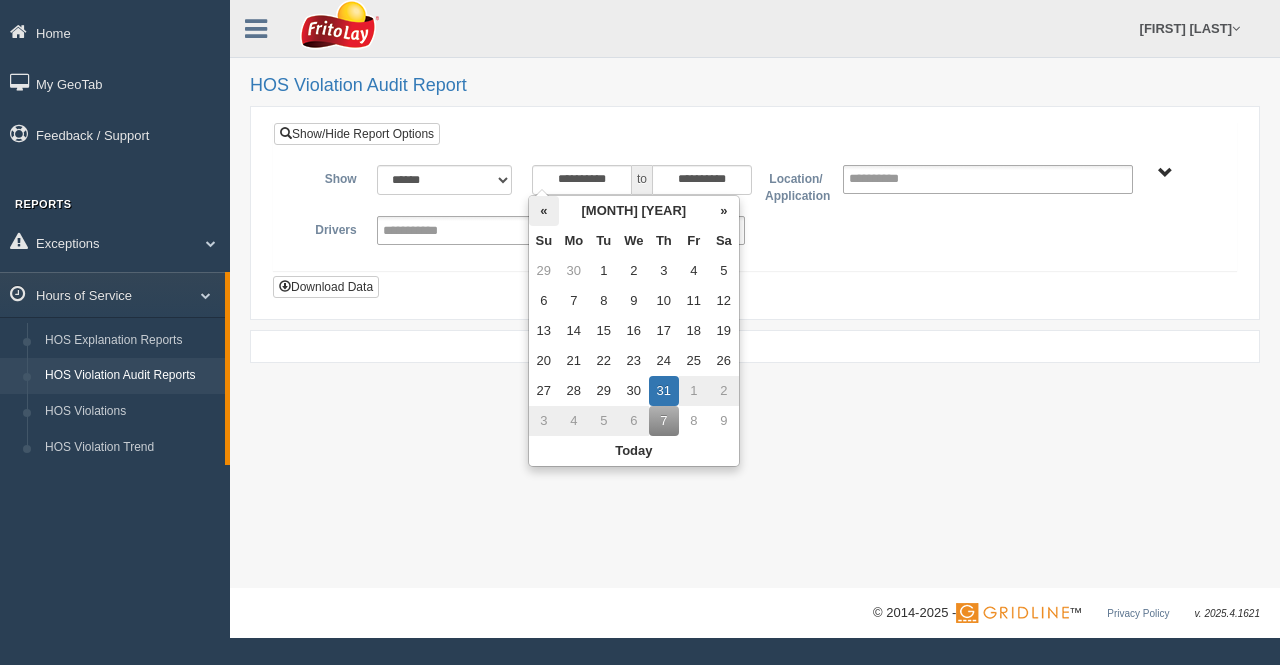 click on "«" at bounding box center (544, 211) 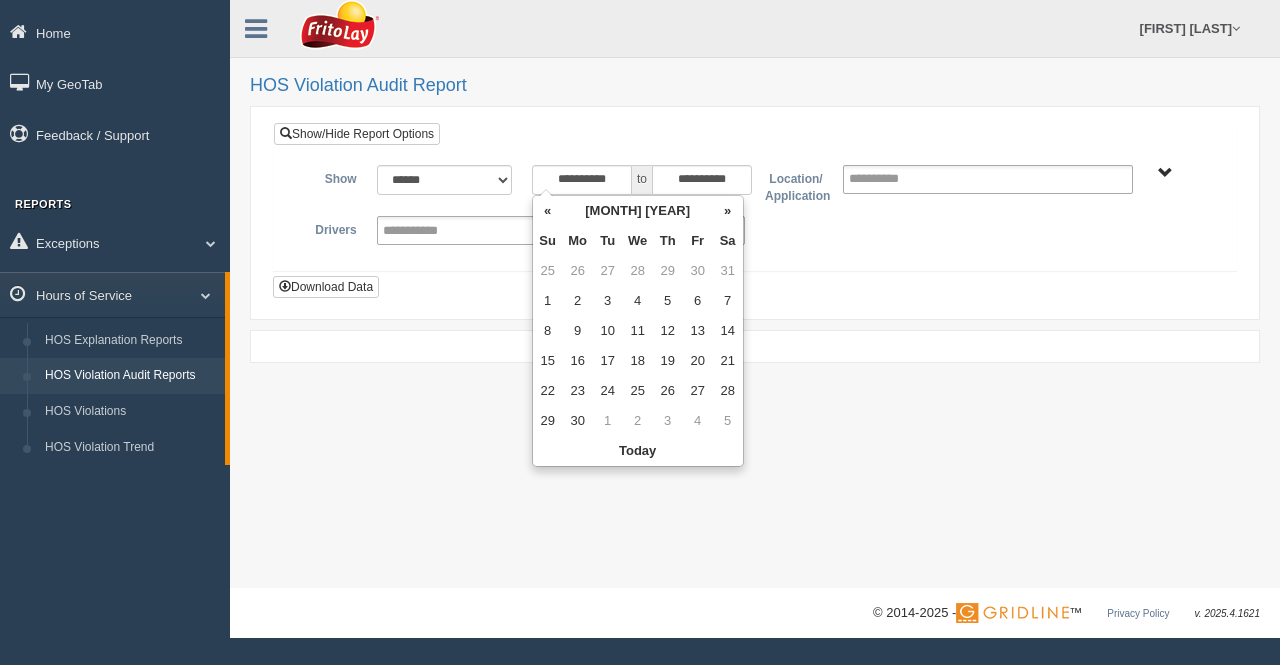 click on "«" at bounding box center [548, 211] 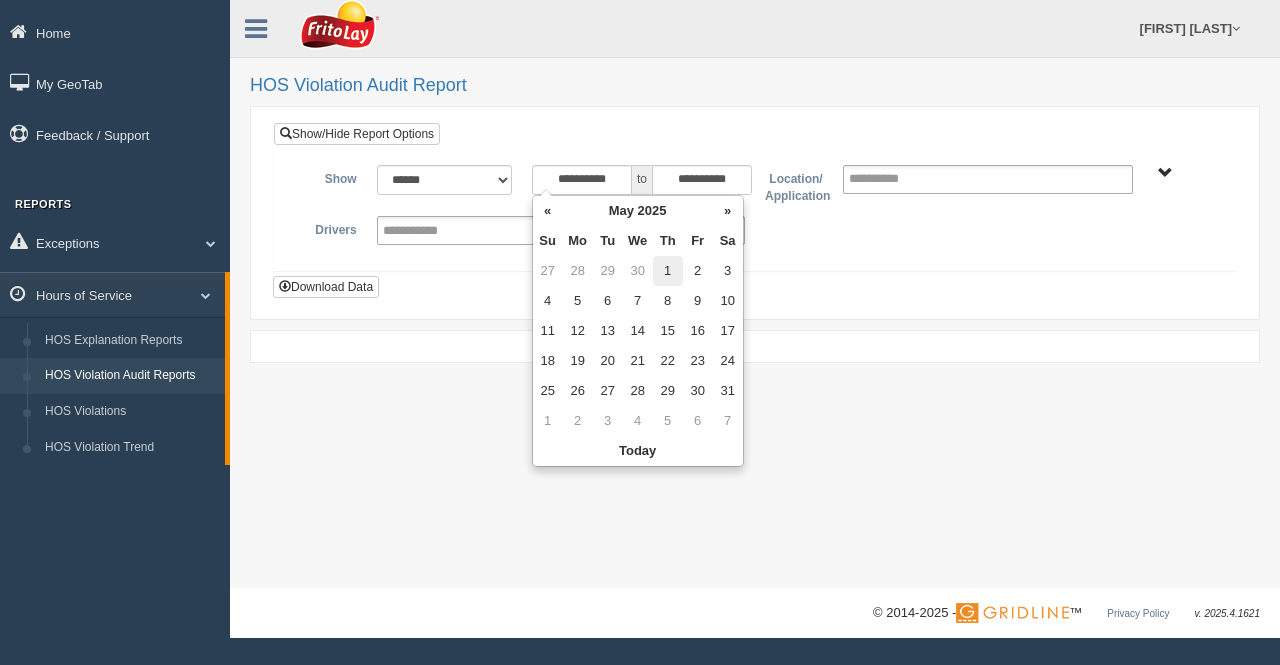 click on "1" at bounding box center [668, 271] 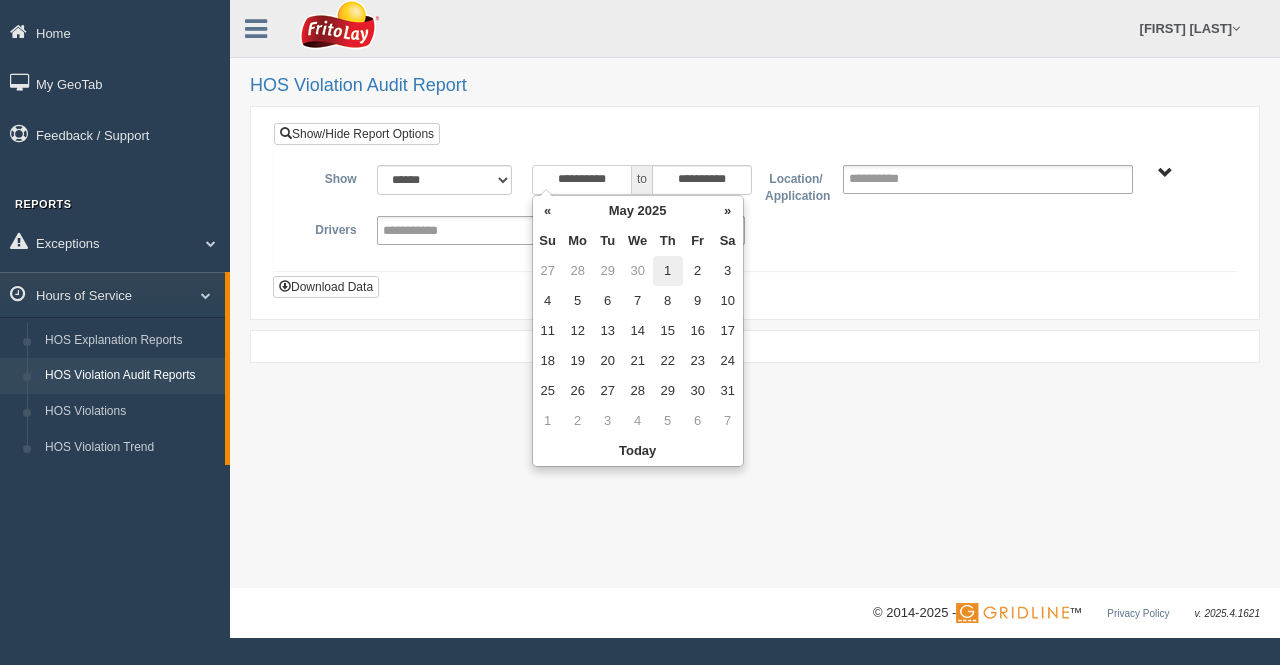 type on "**********" 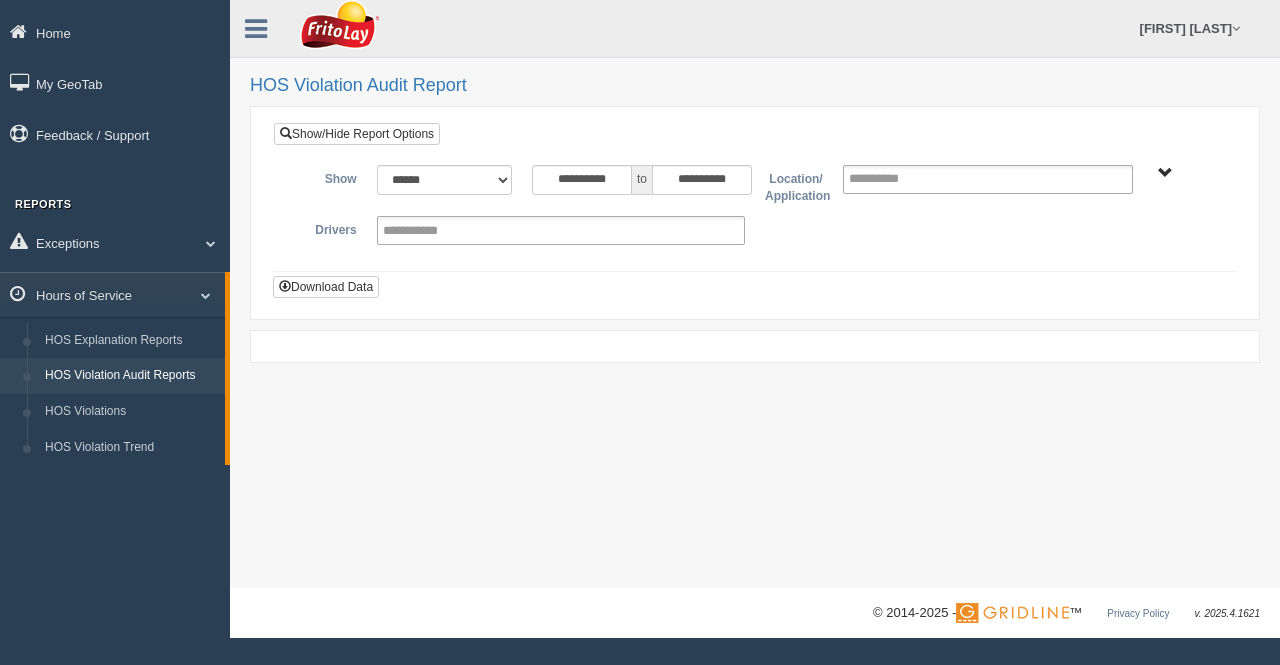 click on "BLUE RIDGE ZONE ZONE-MU01644  CHESAPEAKE BAY ZONE-MU01512  GREATER LOUISVILLE ZONE-MU01577  GREATER VIRGINIA ZONE-MU01526" at bounding box center (1165, 173) 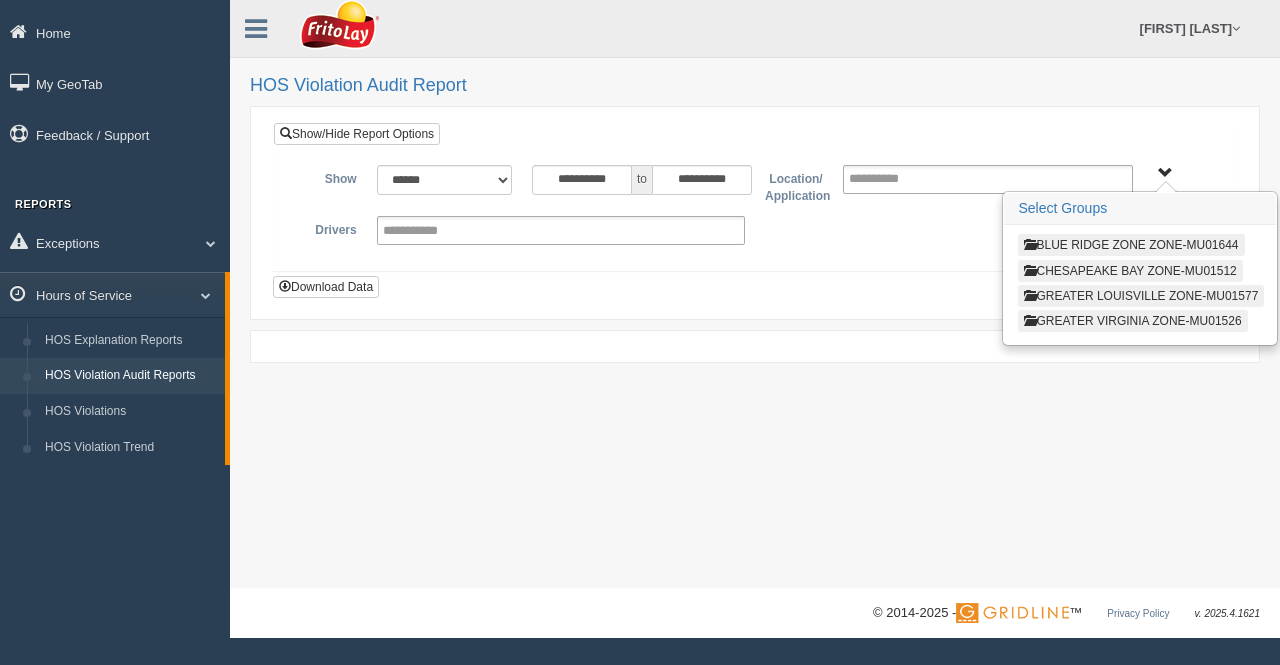 click on "GREATER LOUISVILLE ZONE-MU01577" at bounding box center (1141, 296) 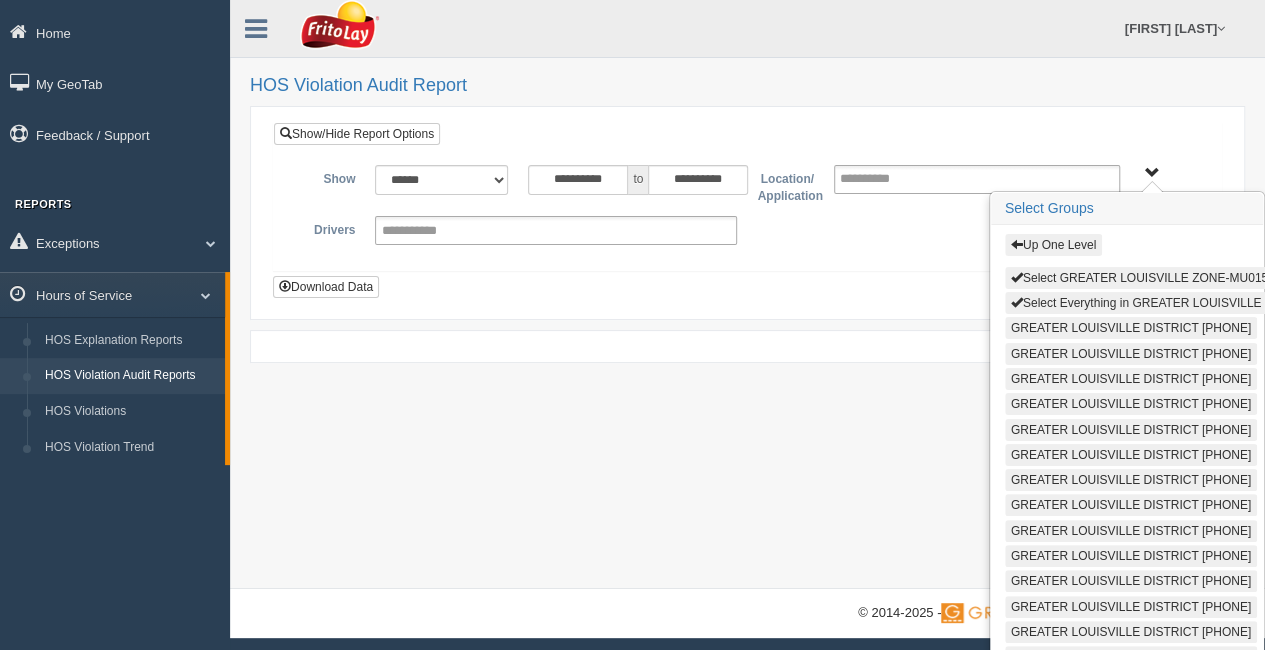 click on "Select Everything in GREATER LOUISVILLE ZONE-MU01577" at bounding box center [1182, 303] 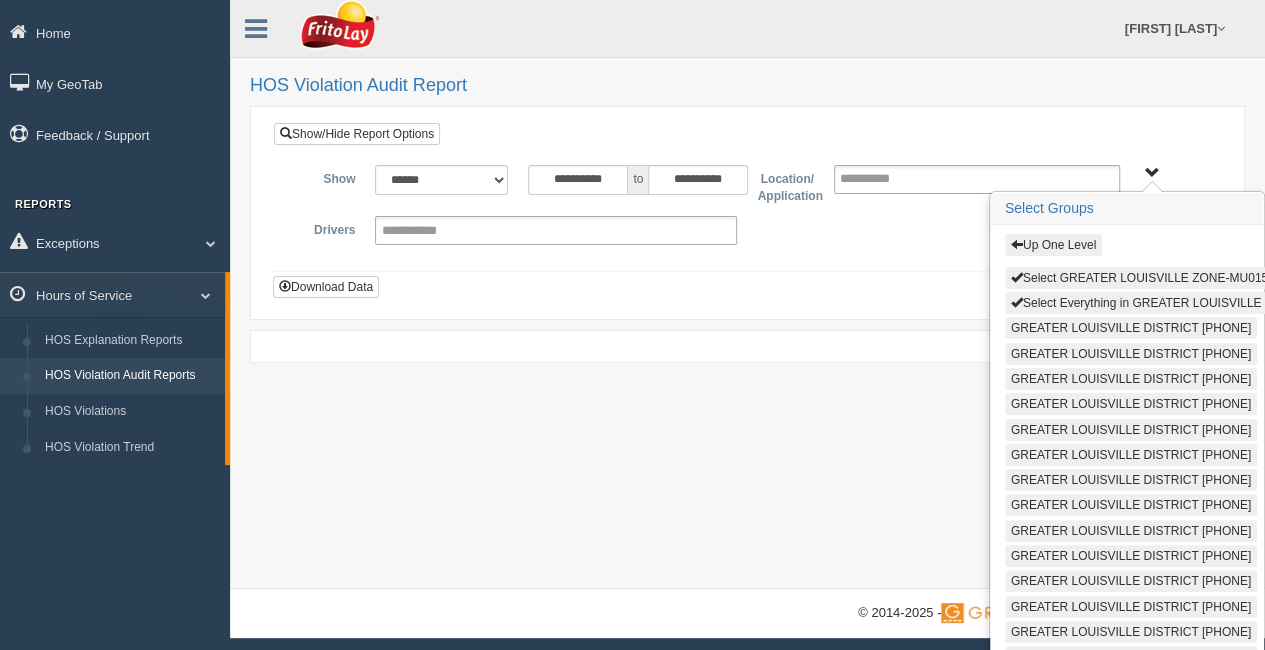 type 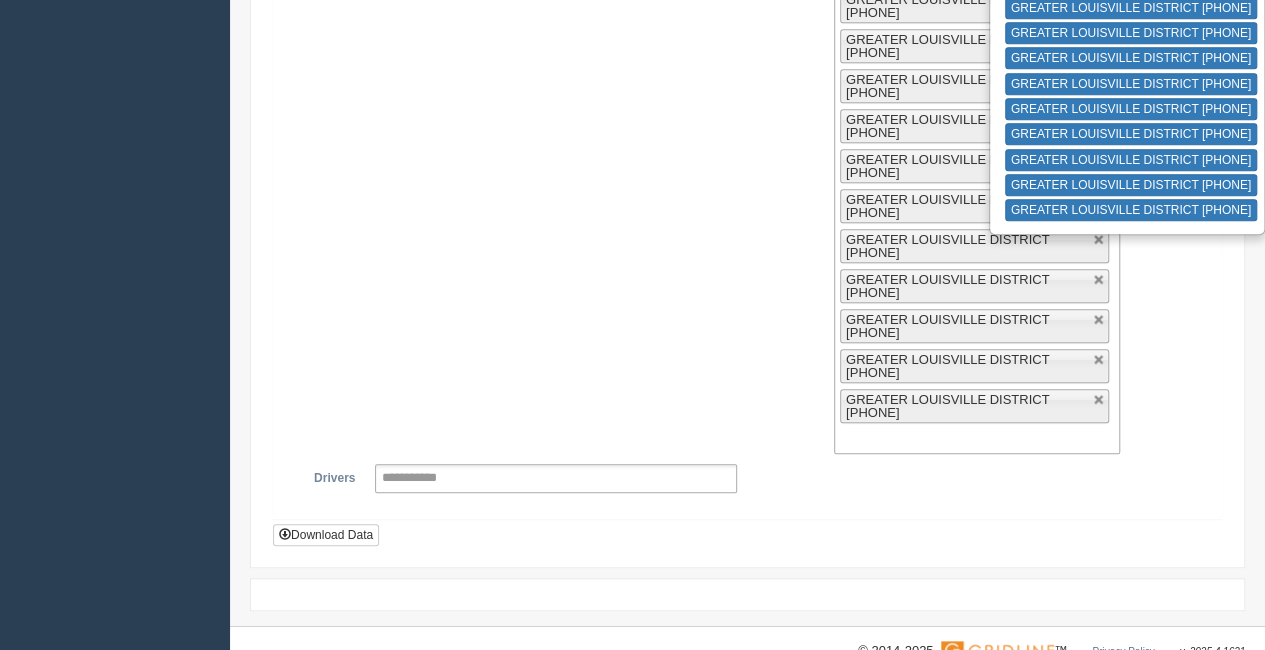 scroll, scrollTop: 724, scrollLeft: 0, axis: vertical 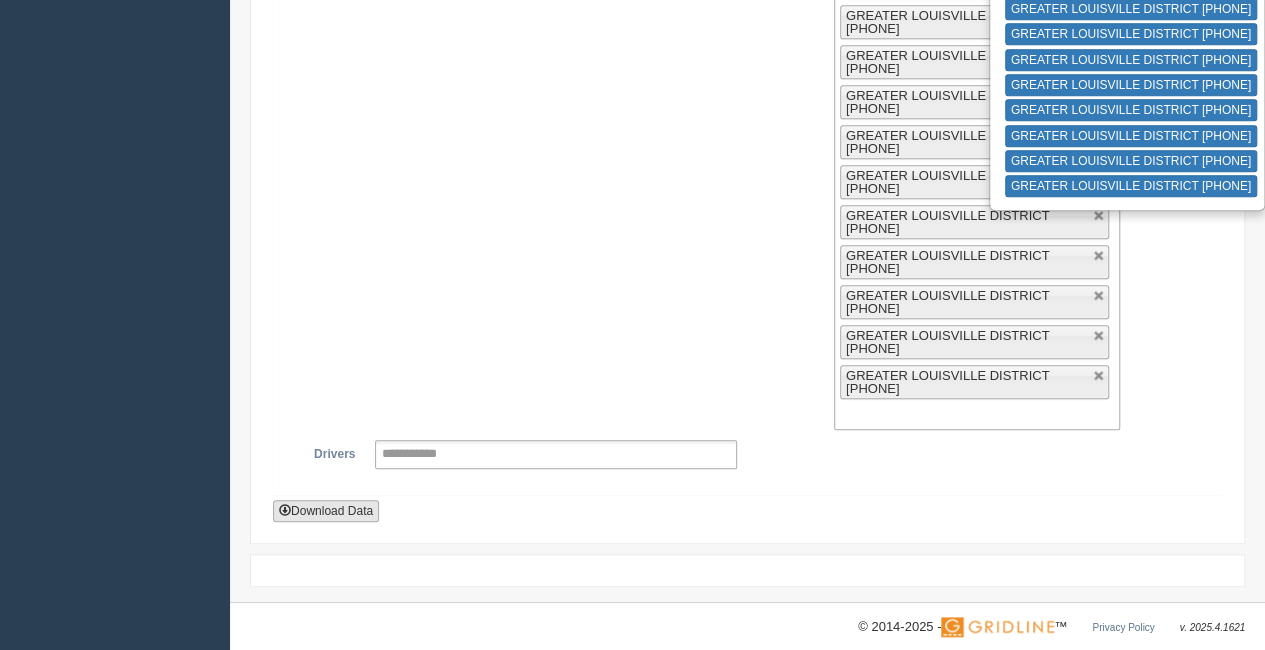click on "Download Data" at bounding box center (326, 511) 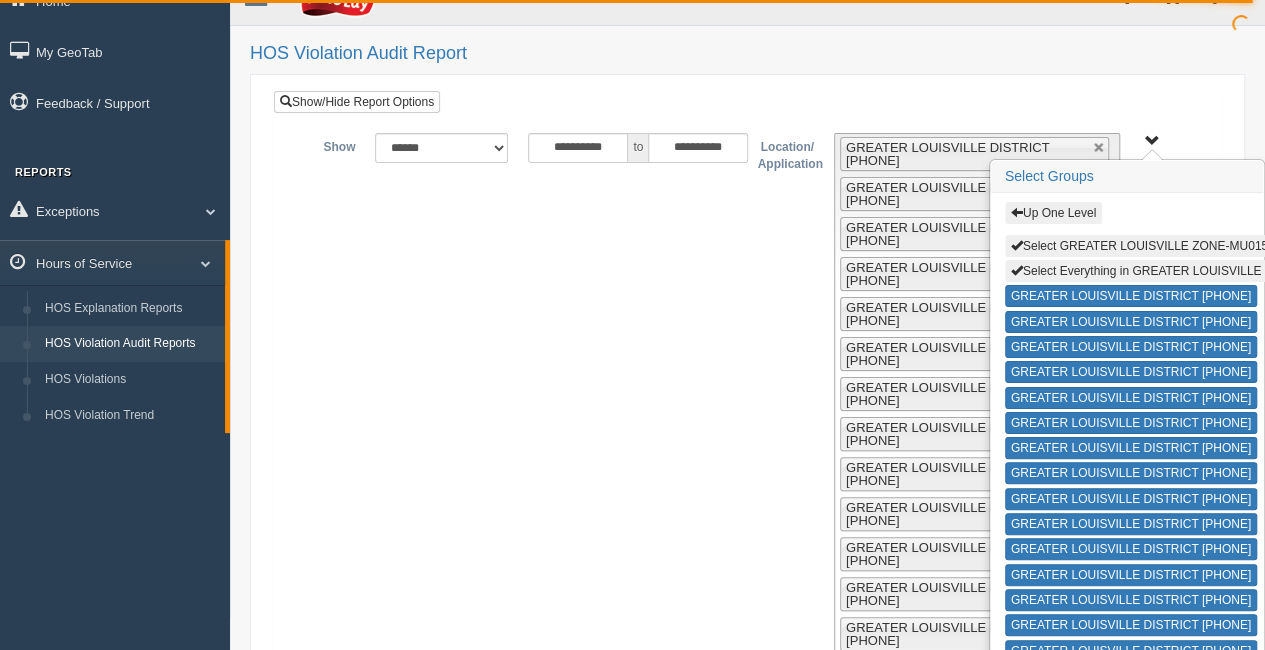 scroll, scrollTop: 0, scrollLeft: 0, axis: both 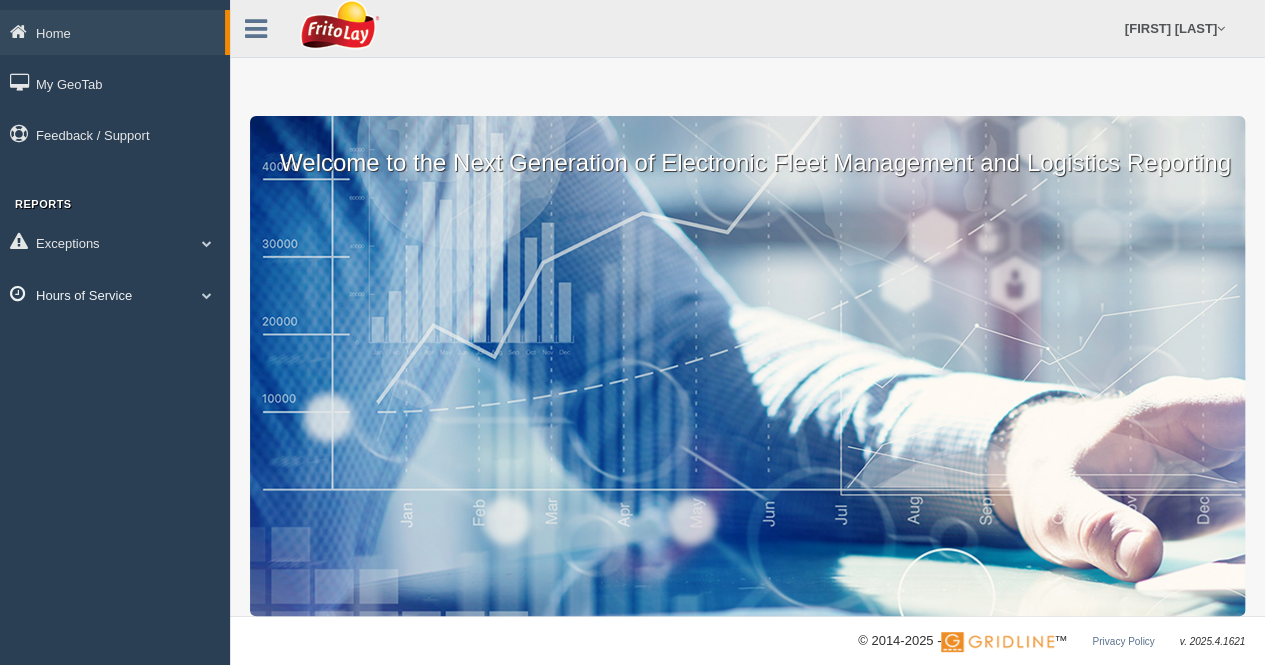 click on "Hours of Service" at bounding box center (115, 294) 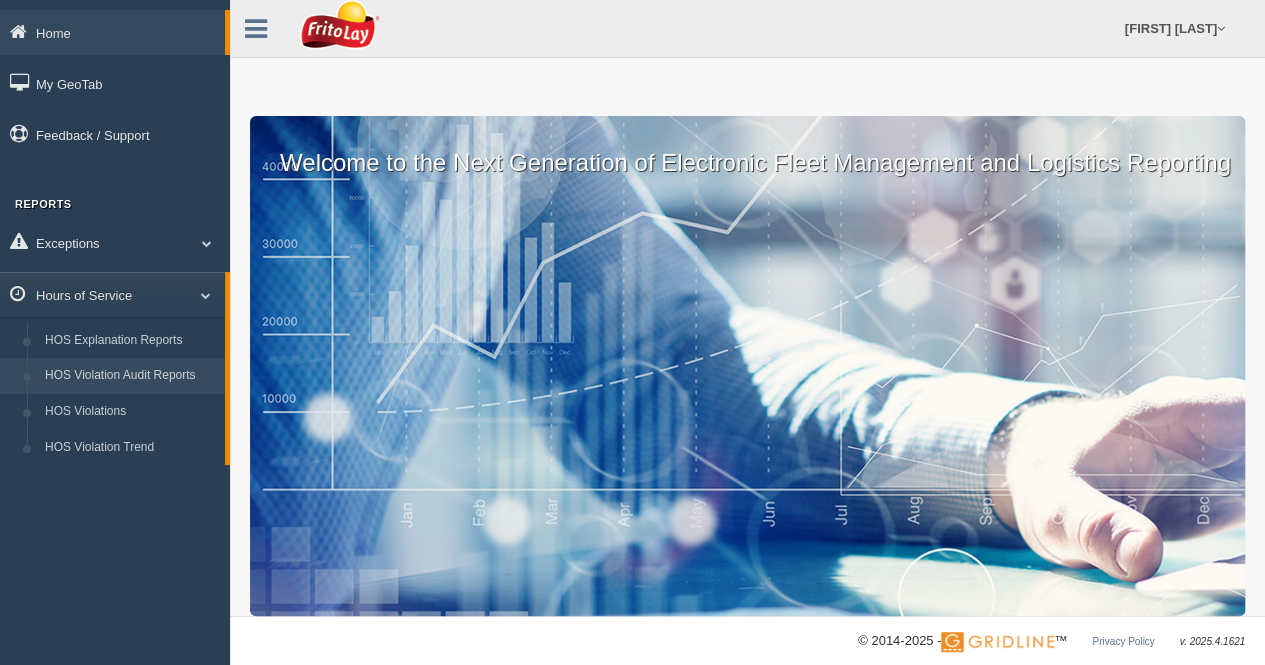 click on "HOS Violation Audit Reports" at bounding box center [130, 376] 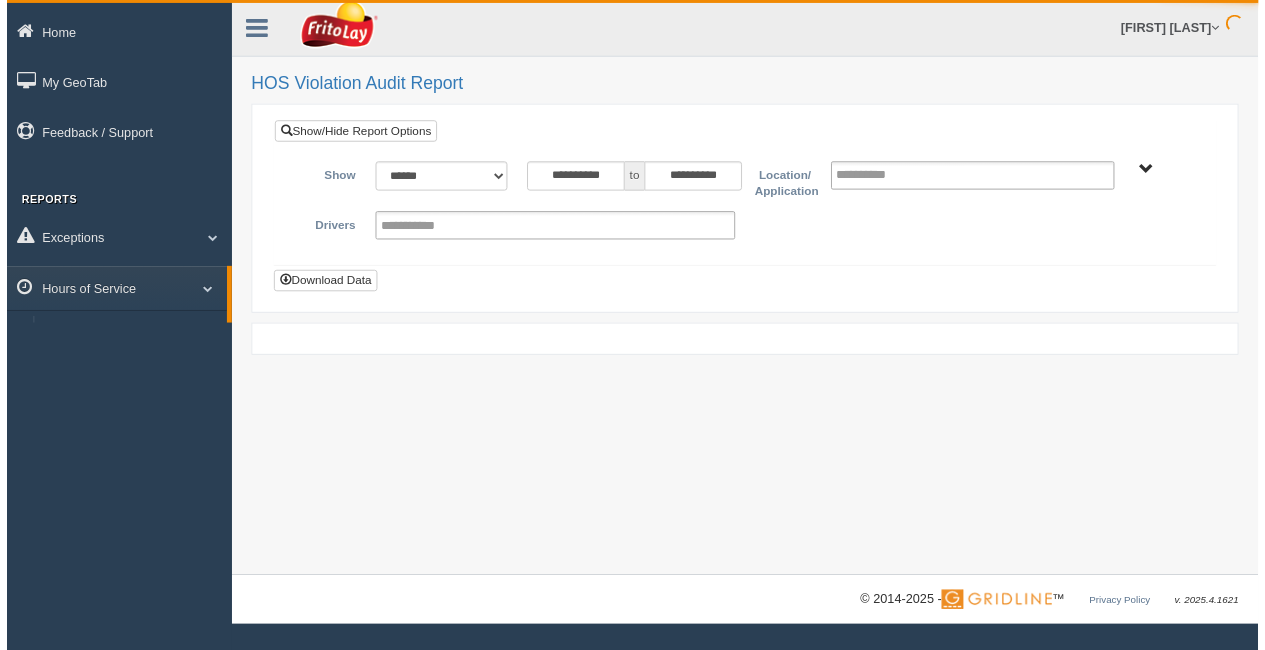 scroll, scrollTop: 0, scrollLeft: 0, axis: both 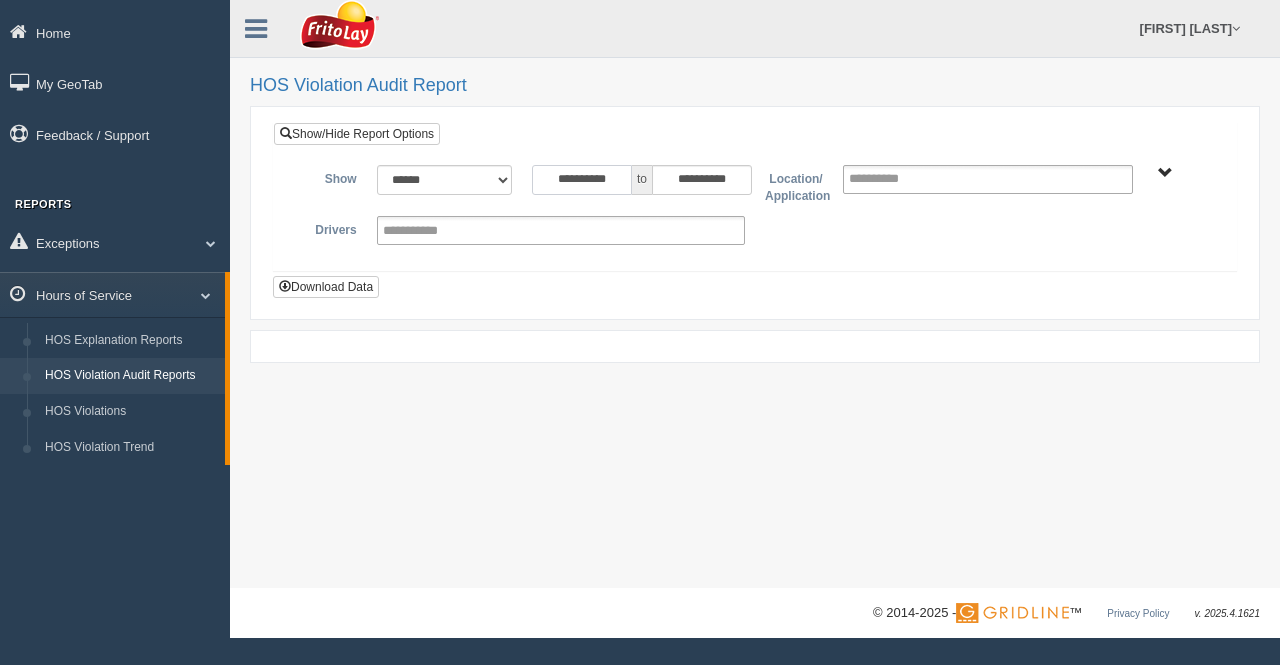 click on "**********" at bounding box center (582, 180) 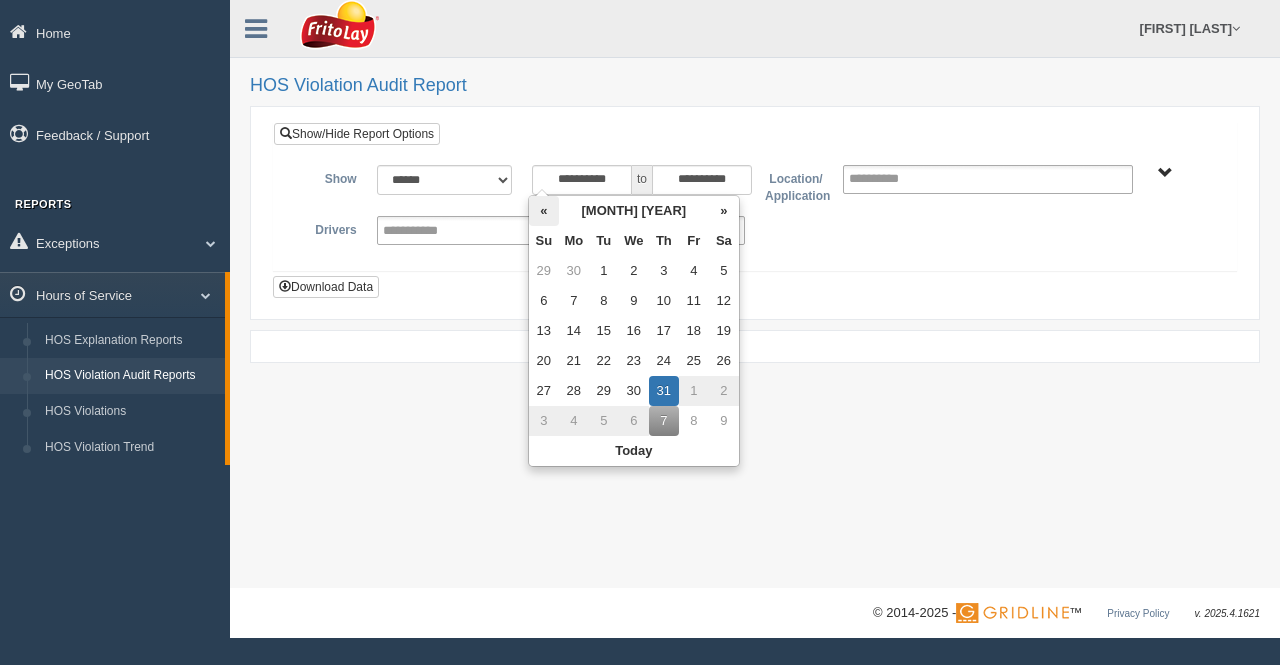 click on "«" at bounding box center (544, 211) 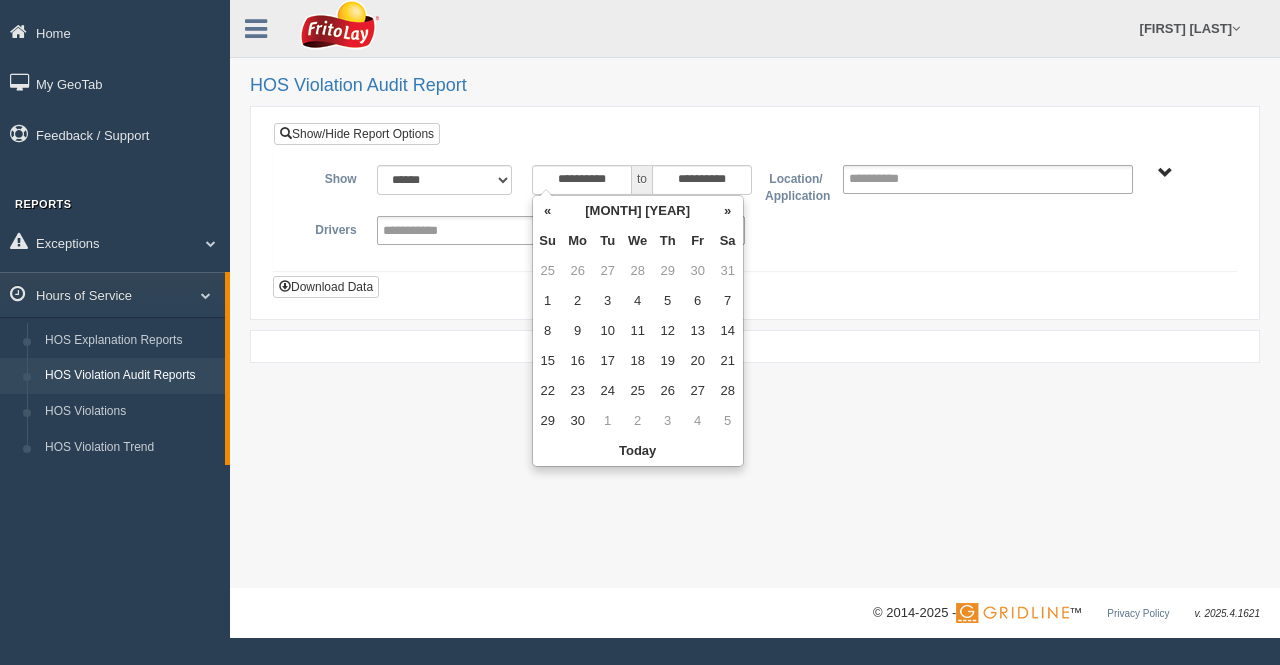 click on "«" at bounding box center [548, 211] 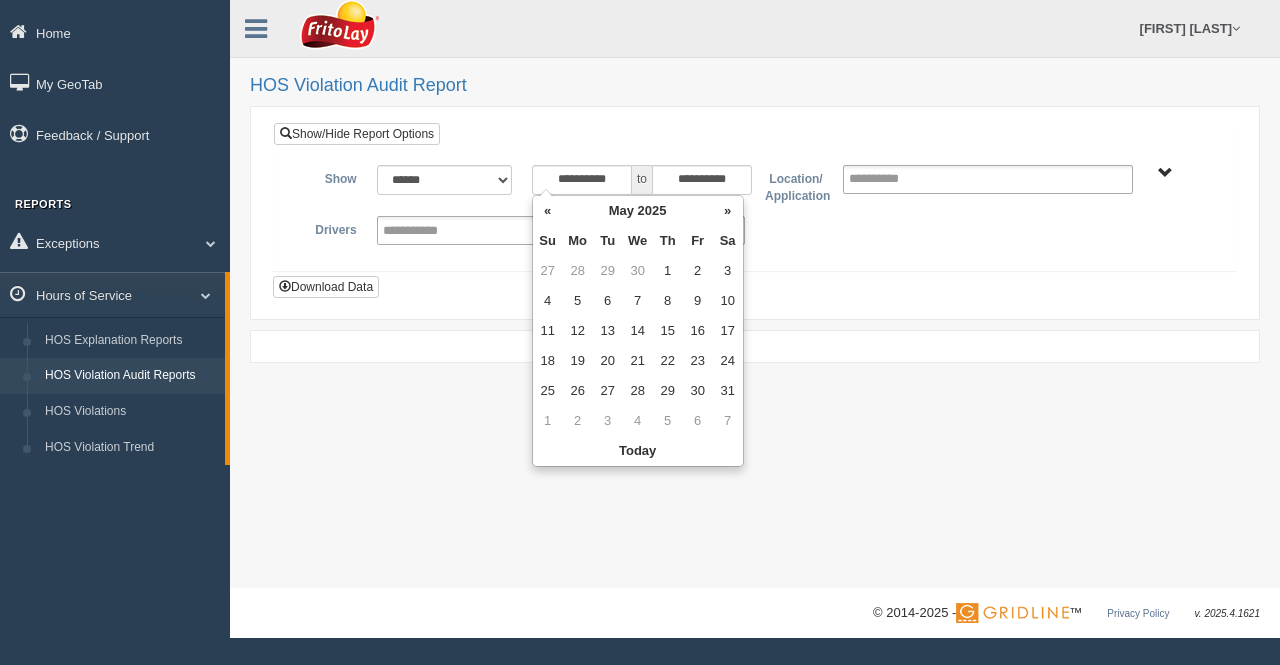 click on "«" at bounding box center (548, 211) 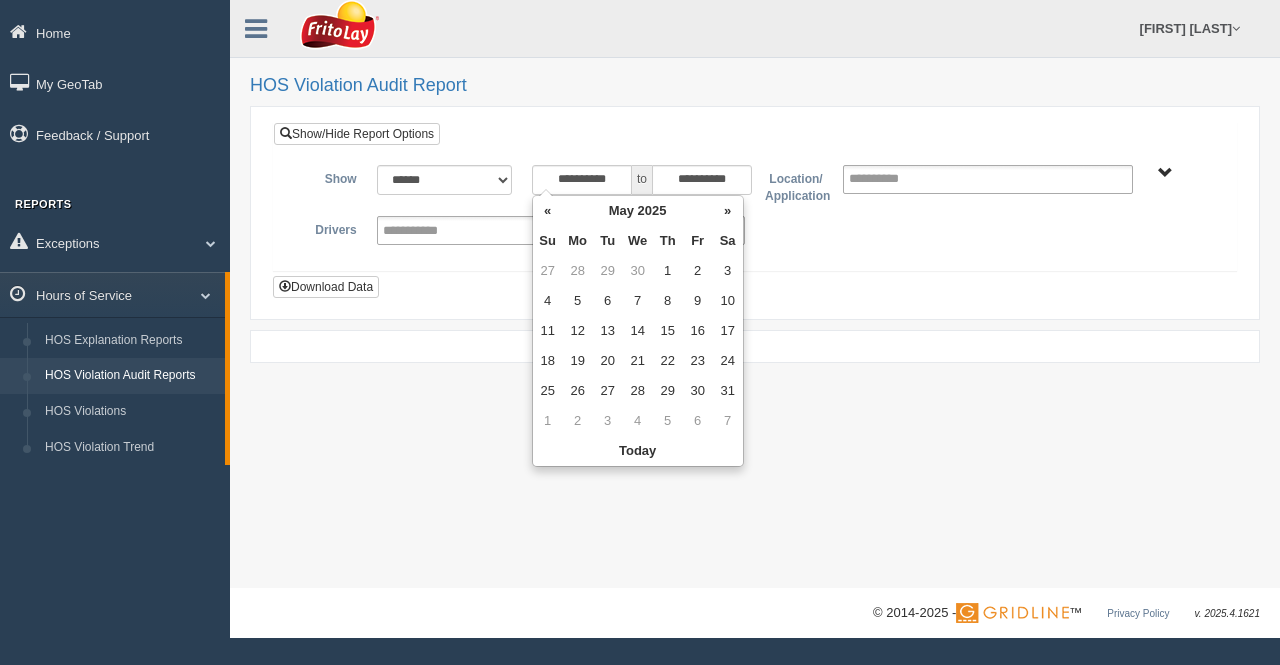 click on "«" at bounding box center (548, 211) 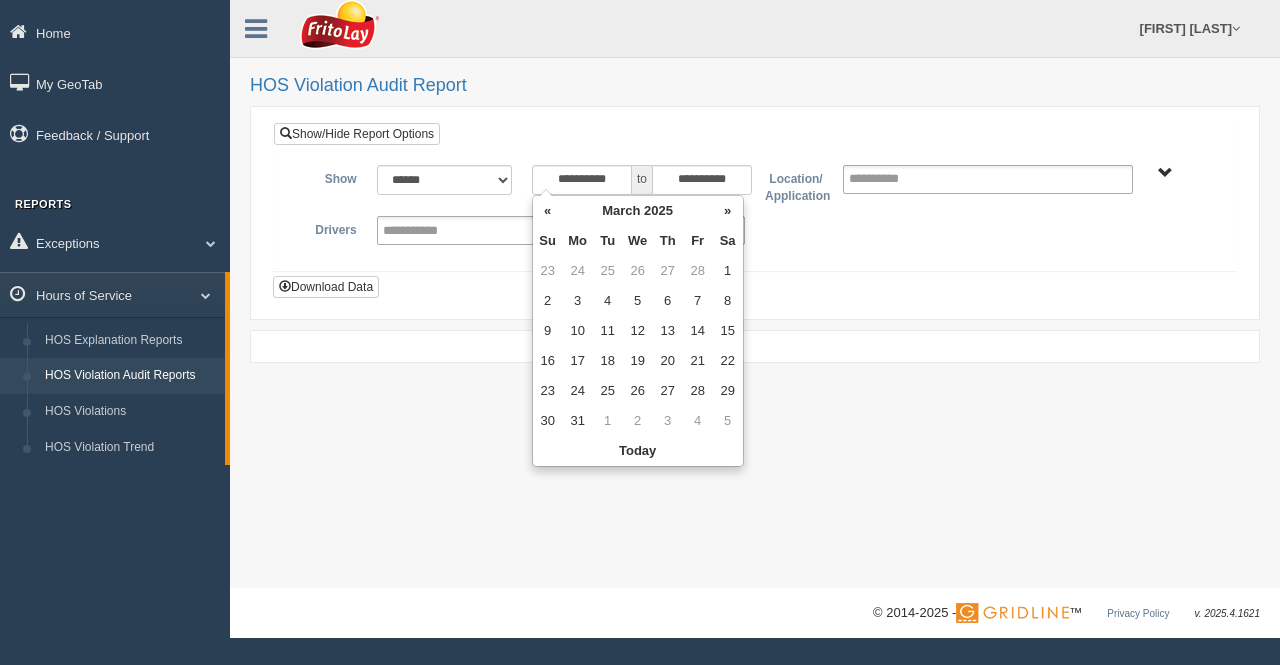 click on "«" at bounding box center (548, 211) 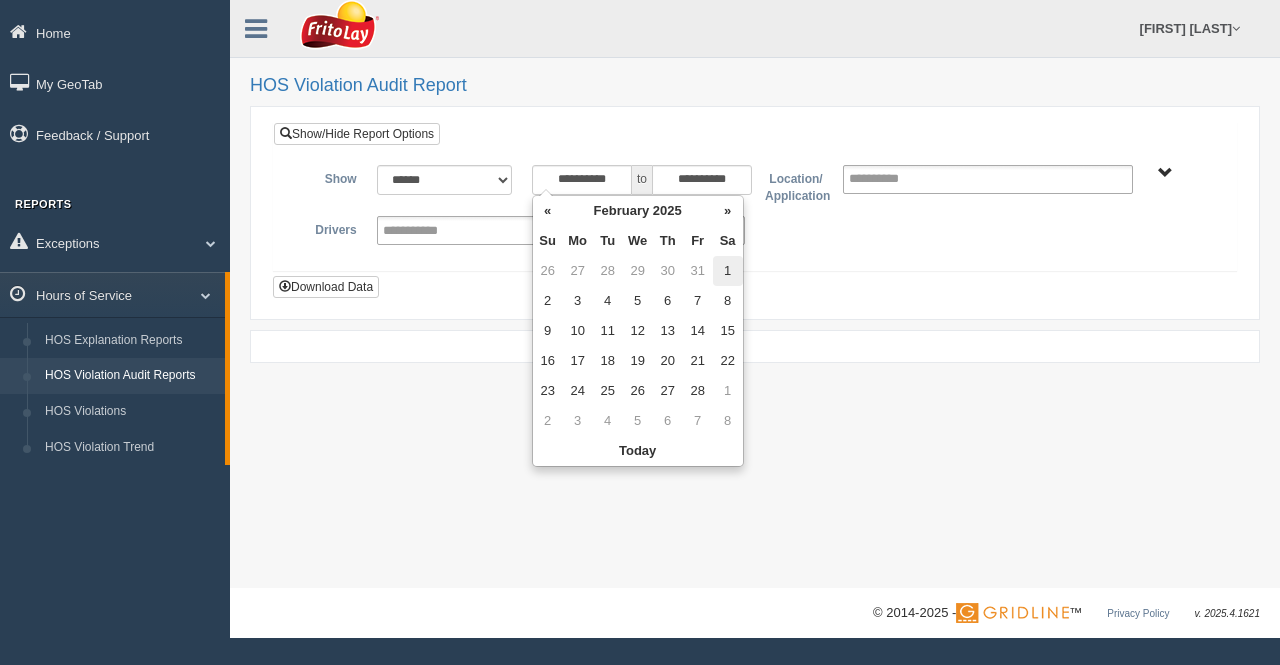 click on "1" at bounding box center (728, 271) 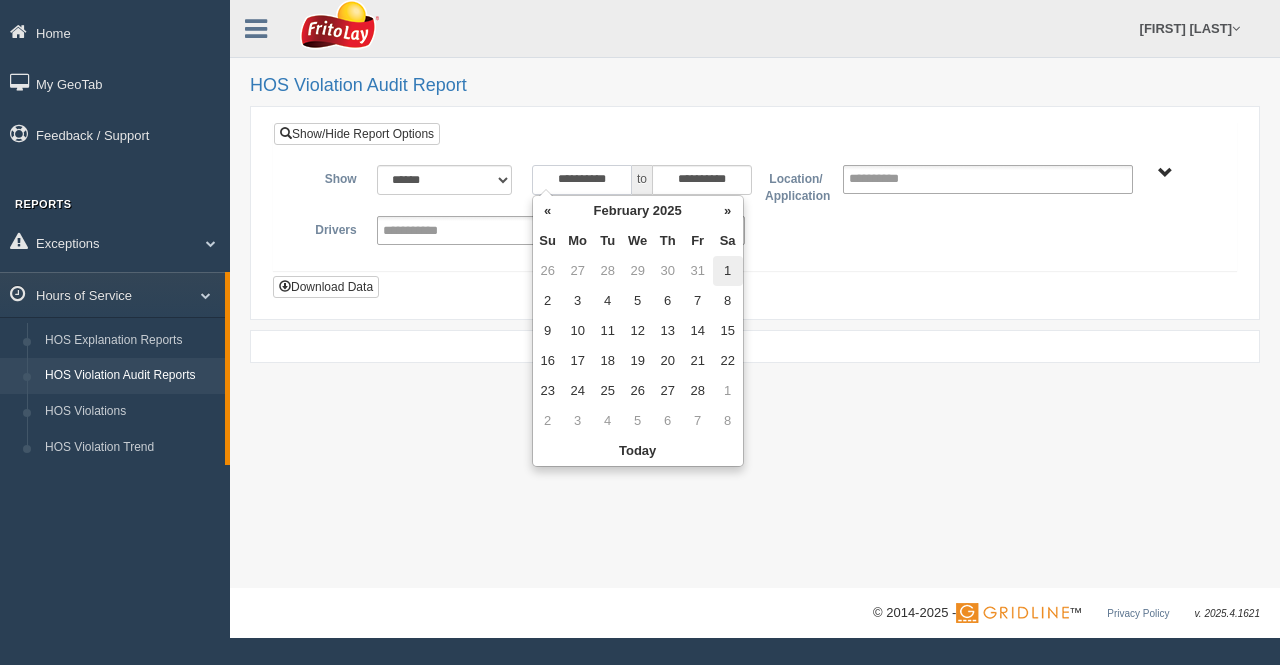 type on "**********" 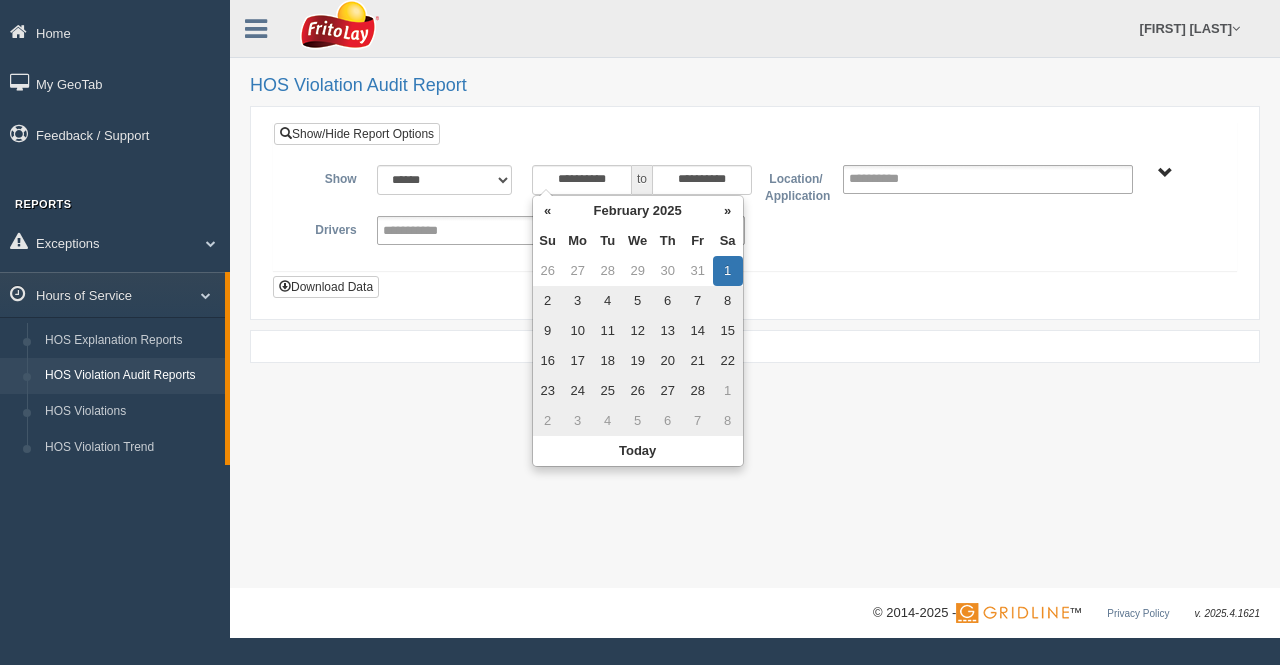 click on "BLUE RIDGE ZONE ZONE-MU01644  CHESAPEAKE BAY ZONE-MU01512  GREATER LOUISVILLE ZONE-MU01577  GREATER VIRGINIA ZONE-MU01526" at bounding box center (1165, 173) 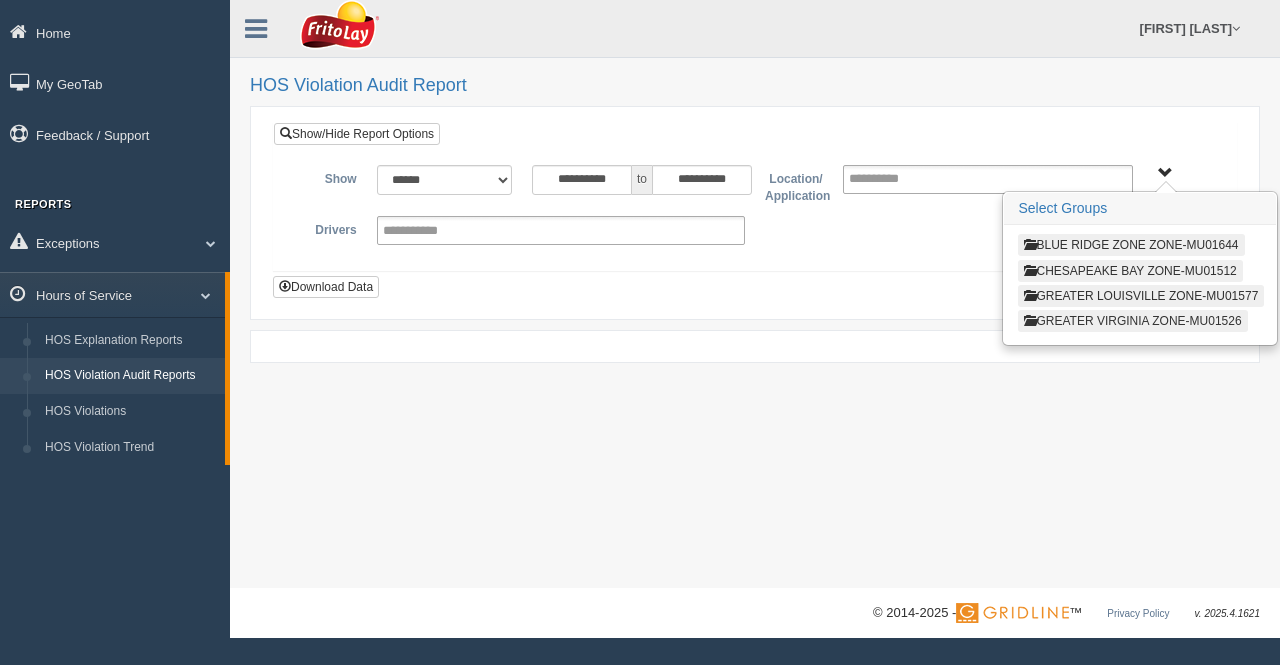 click on "GREATER VIRGINIA ZONE-MU01526" at bounding box center [1132, 321] 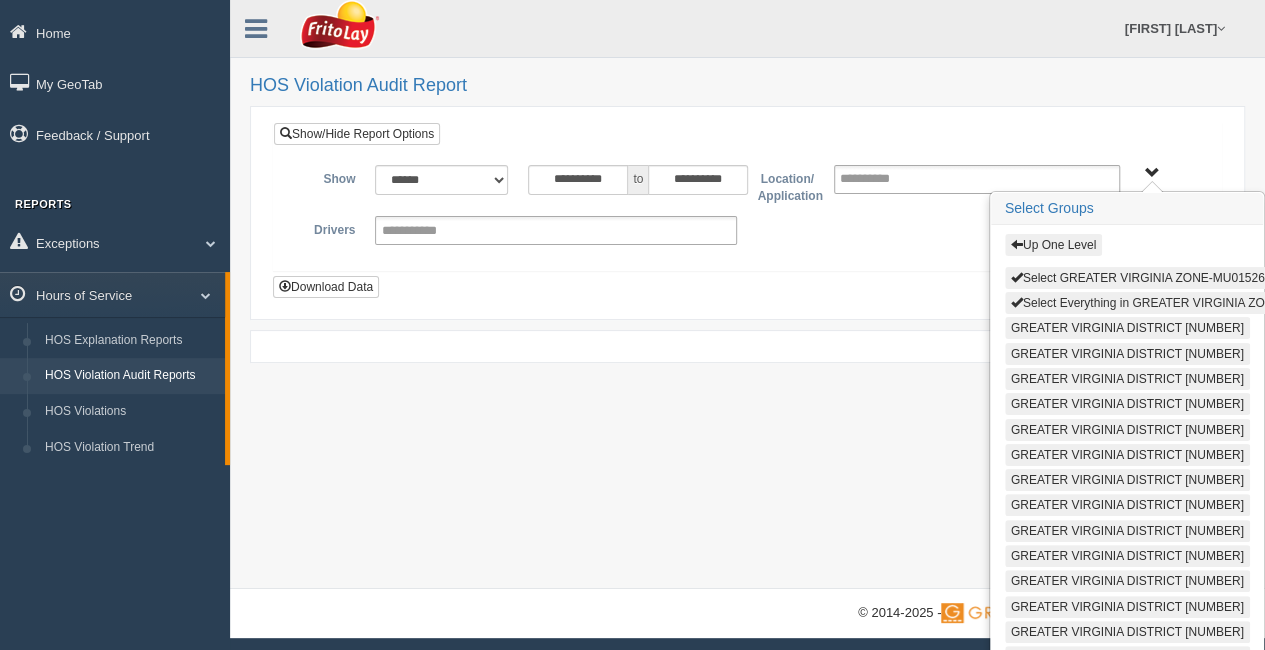 click on "Select Everything in GREATER VIRGINIA ZONE-MU01526" at bounding box center [1174, 303] 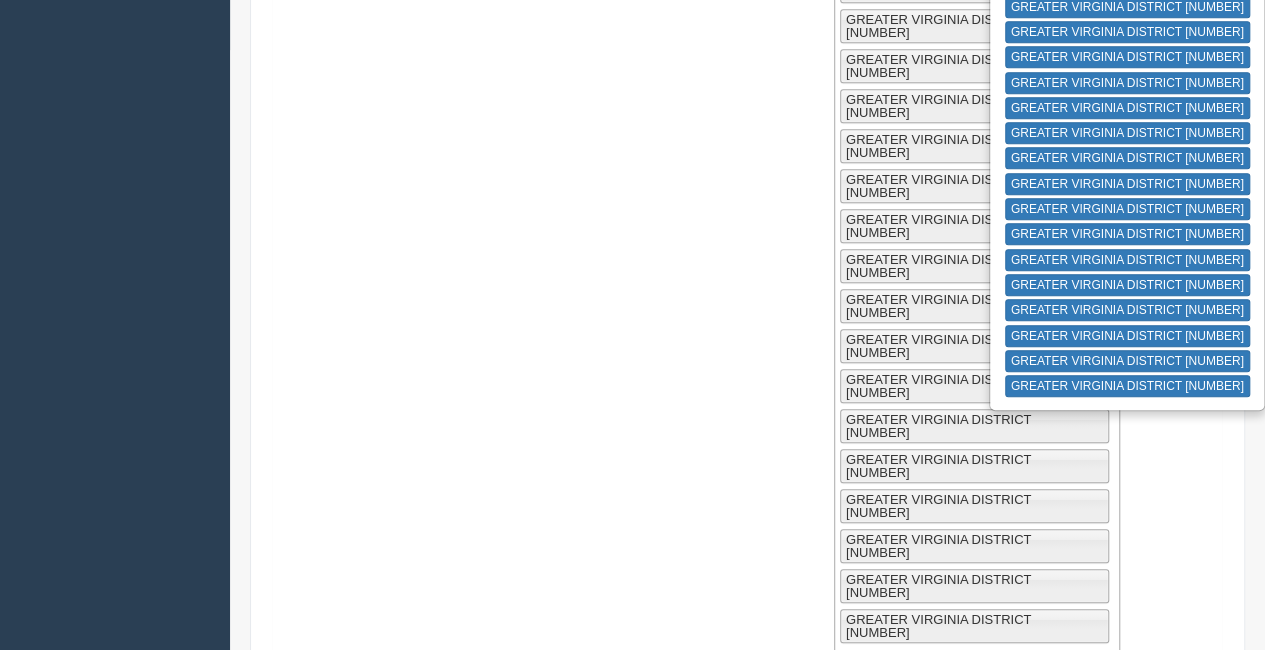 scroll, scrollTop: 842, scrollLeft: 0, axis: vertical 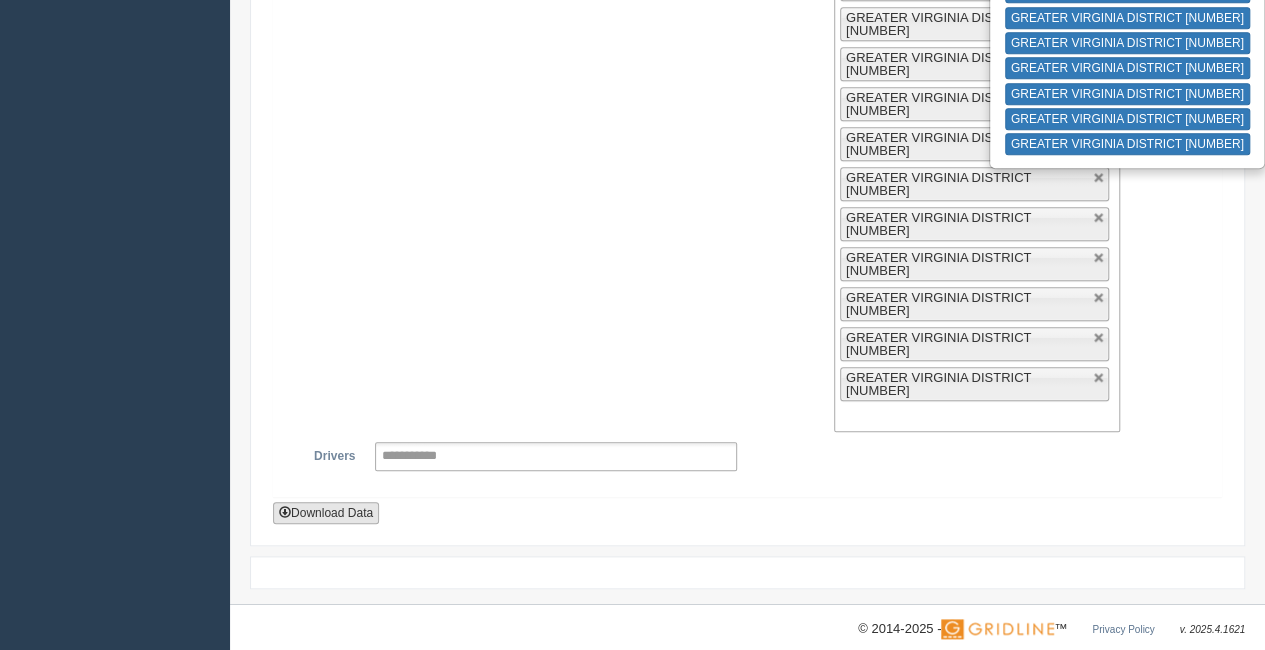 click on "Download Data" at bounding box center [326, 513] 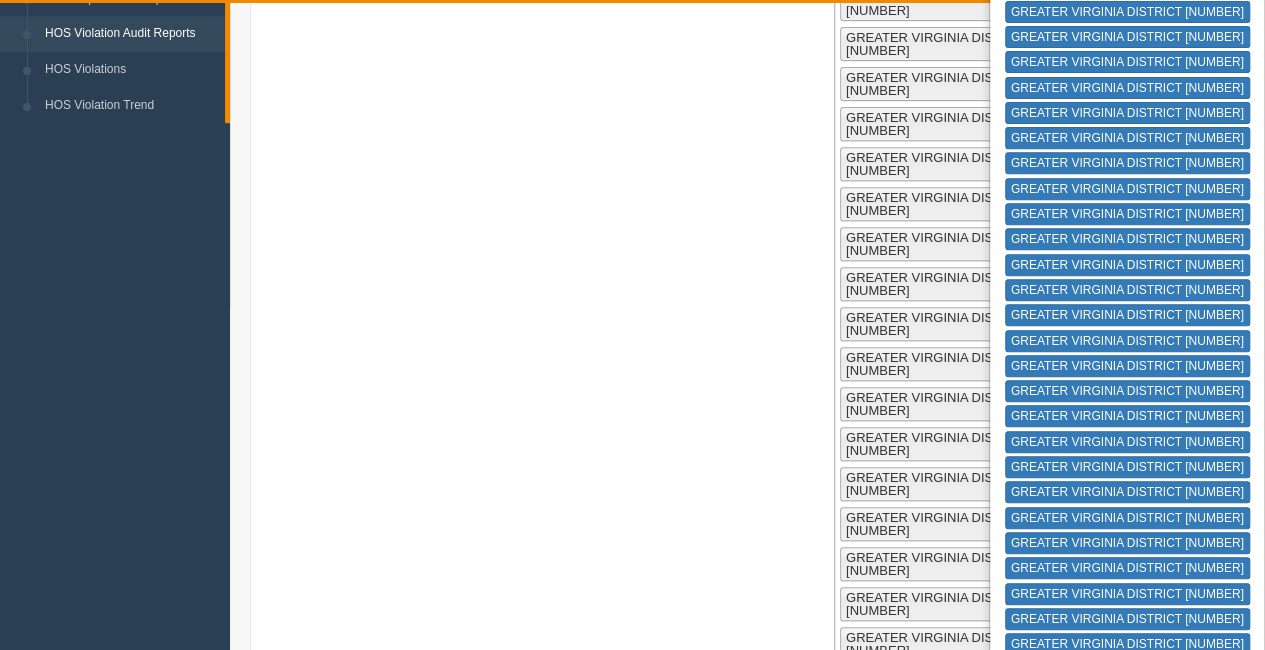 scroll, scrollTop: 0, scrollLeft: 0, axis: both 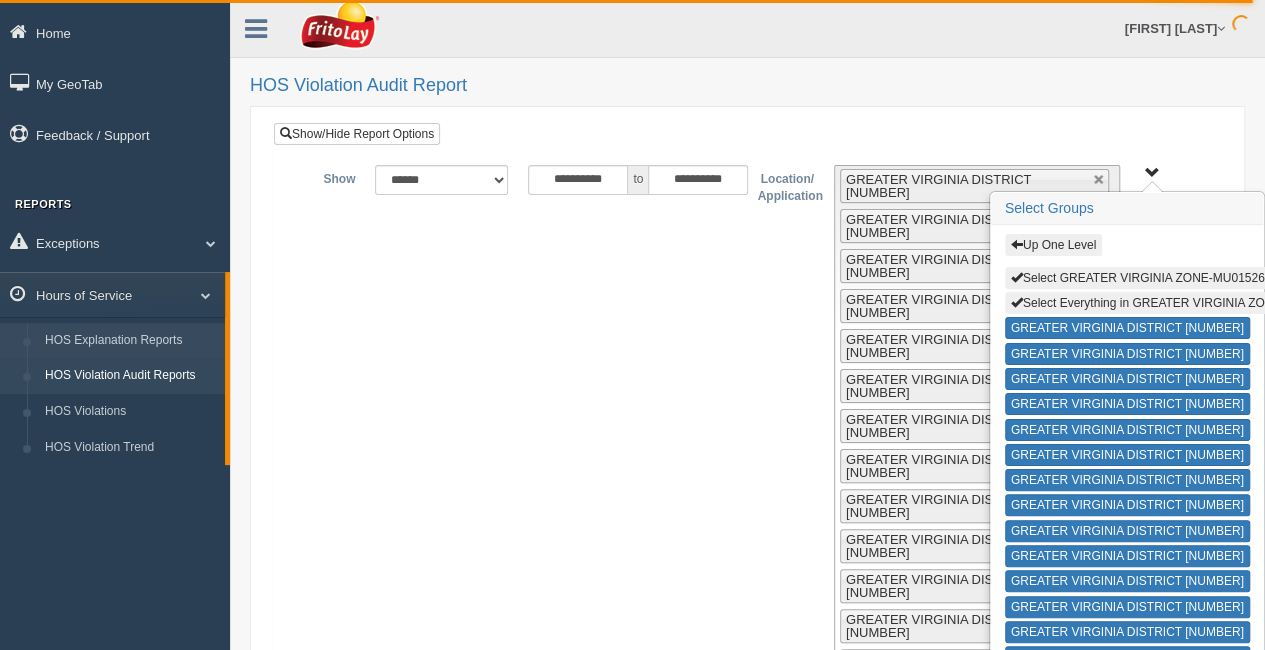 click on "HOS Explanation Reports" at bounding box center (130, 341) 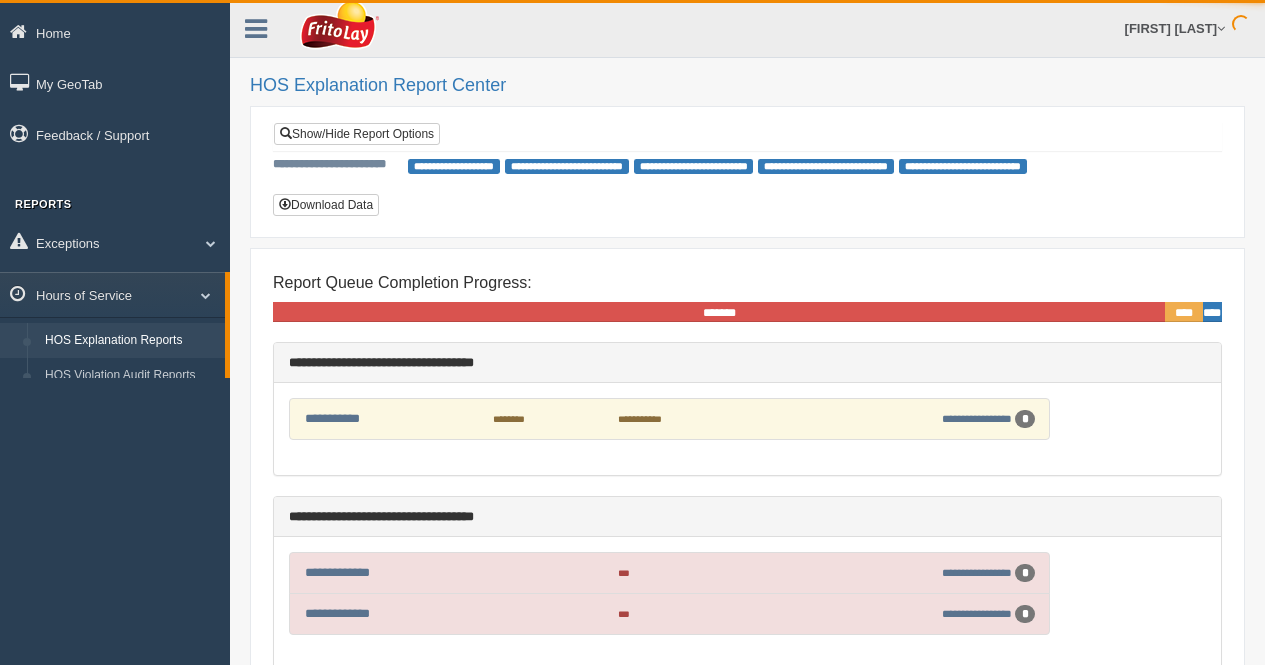scroll, scrollTop: 0, scrollLeft: 0, axis: both 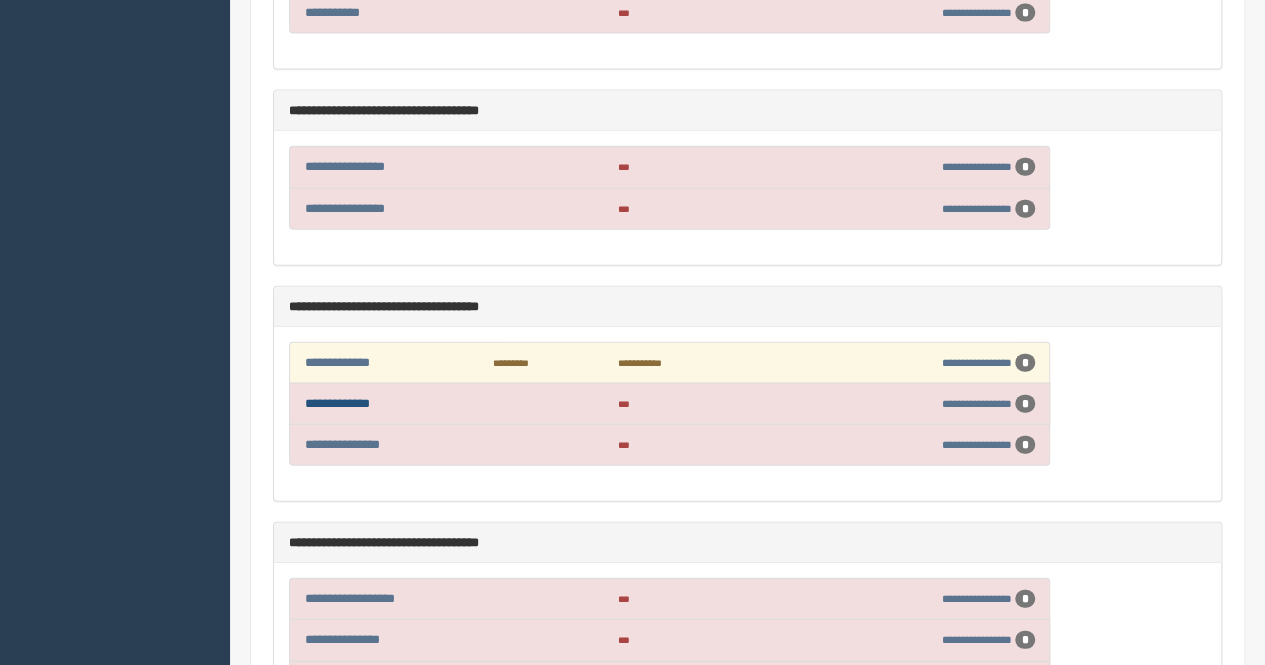 click on "**********" at bounding box center (337, 403) 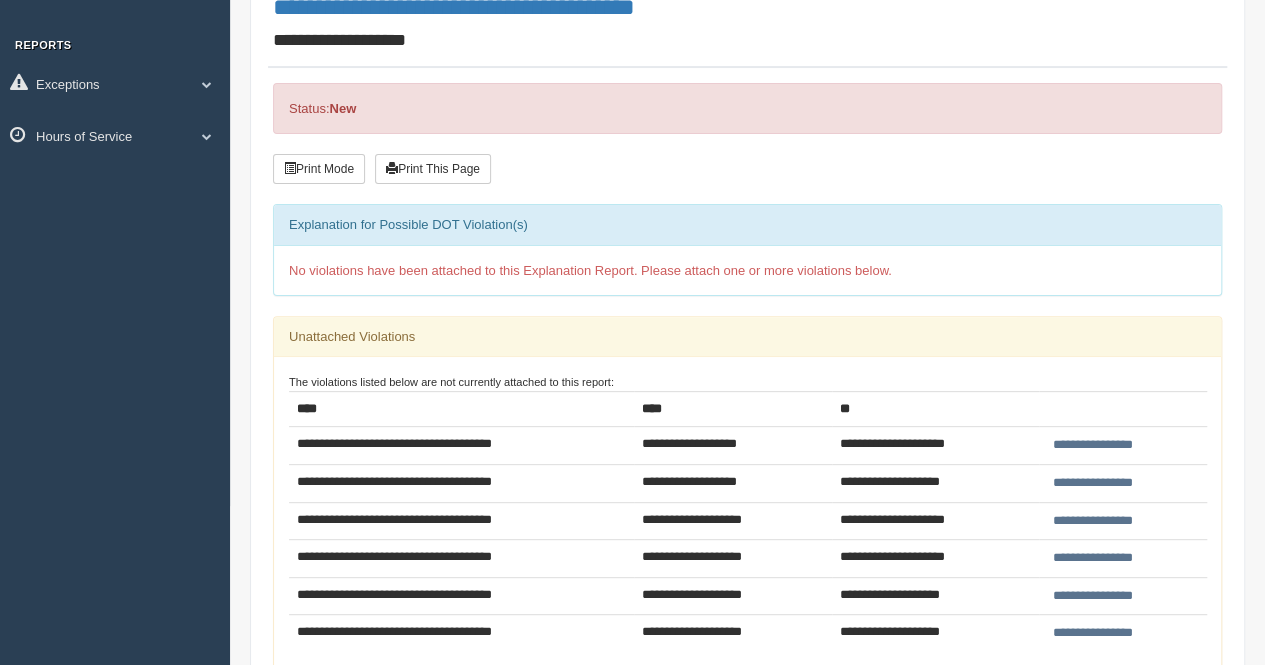 scroll, scrollTop: 200, scrollLeft: 0, axis: vertical 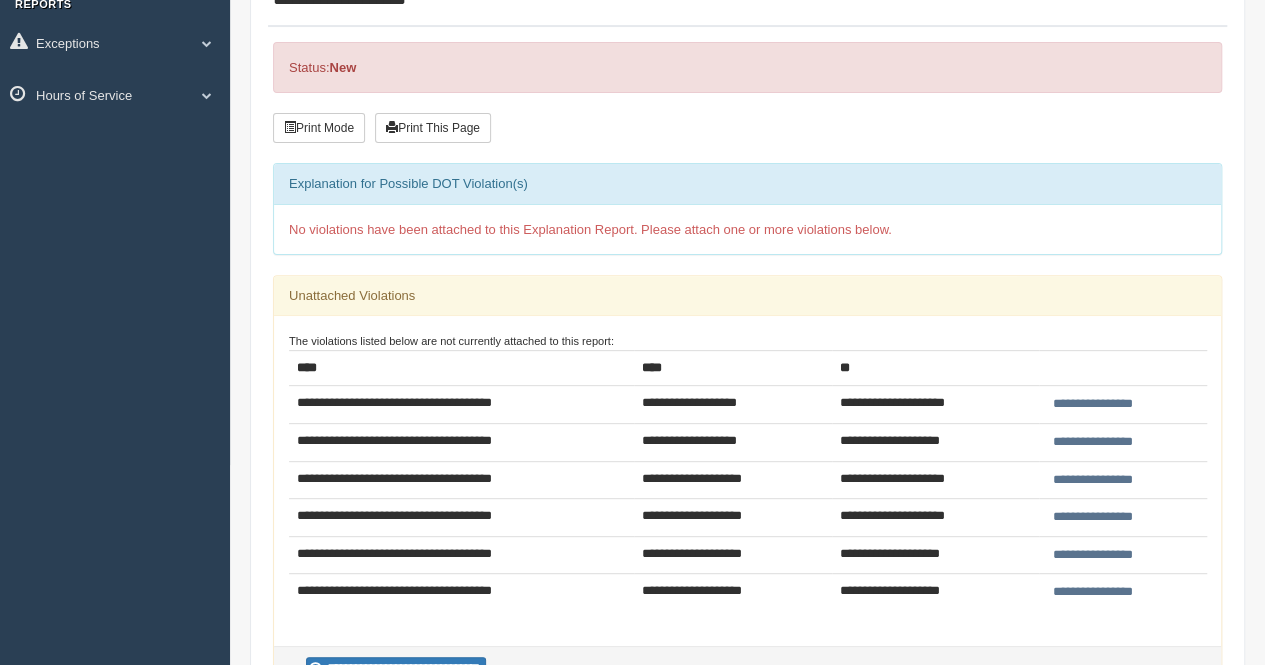 click on "**********" at bounding box center (1093, 555) 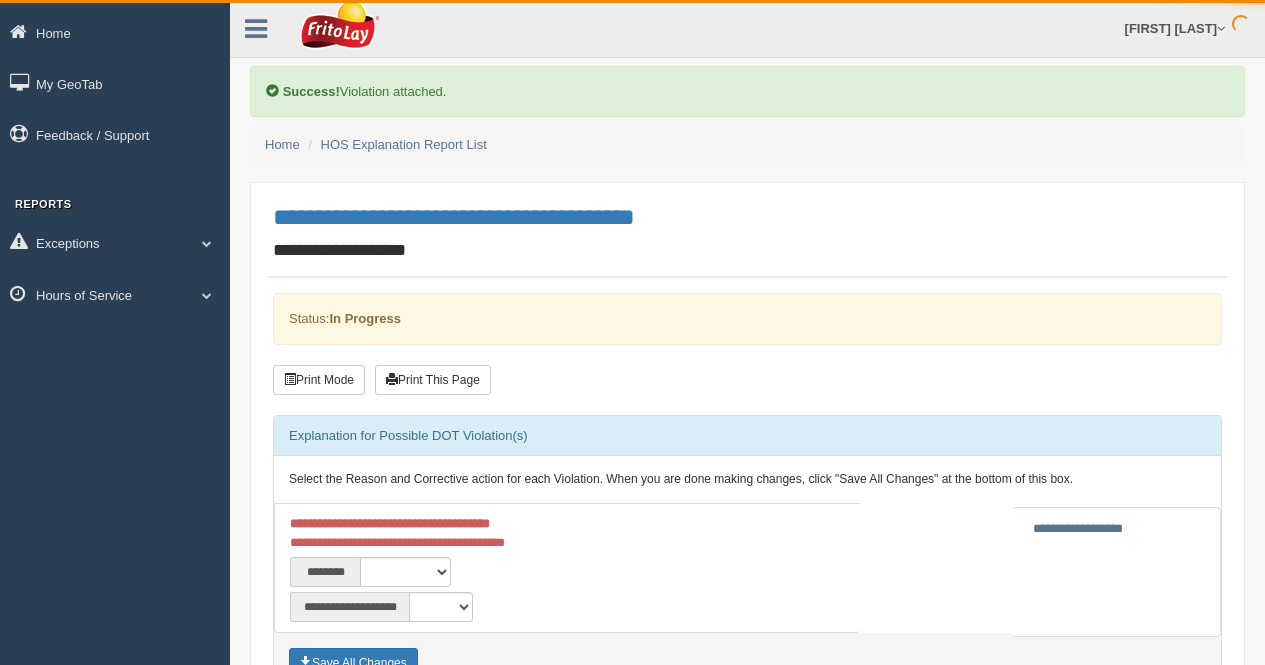 scroll, scrollTop: 0, scrollLeft: 0, axis: both 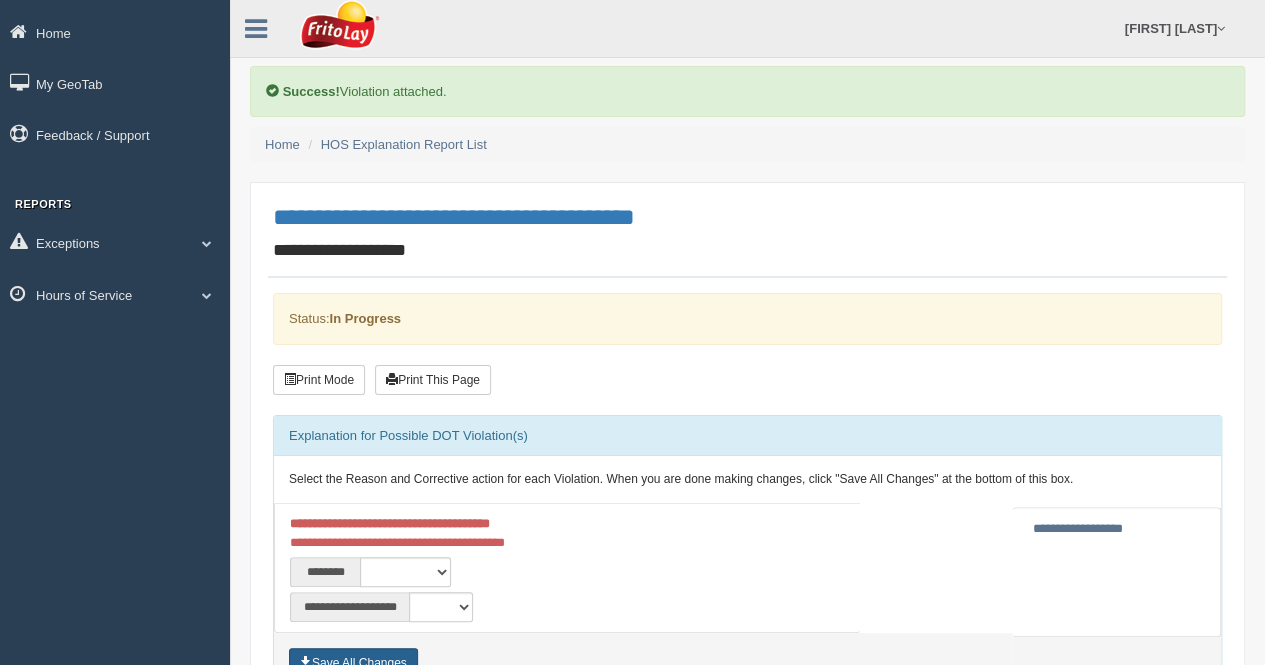 click on "Save All Changes" at bounding box center (353, 663) 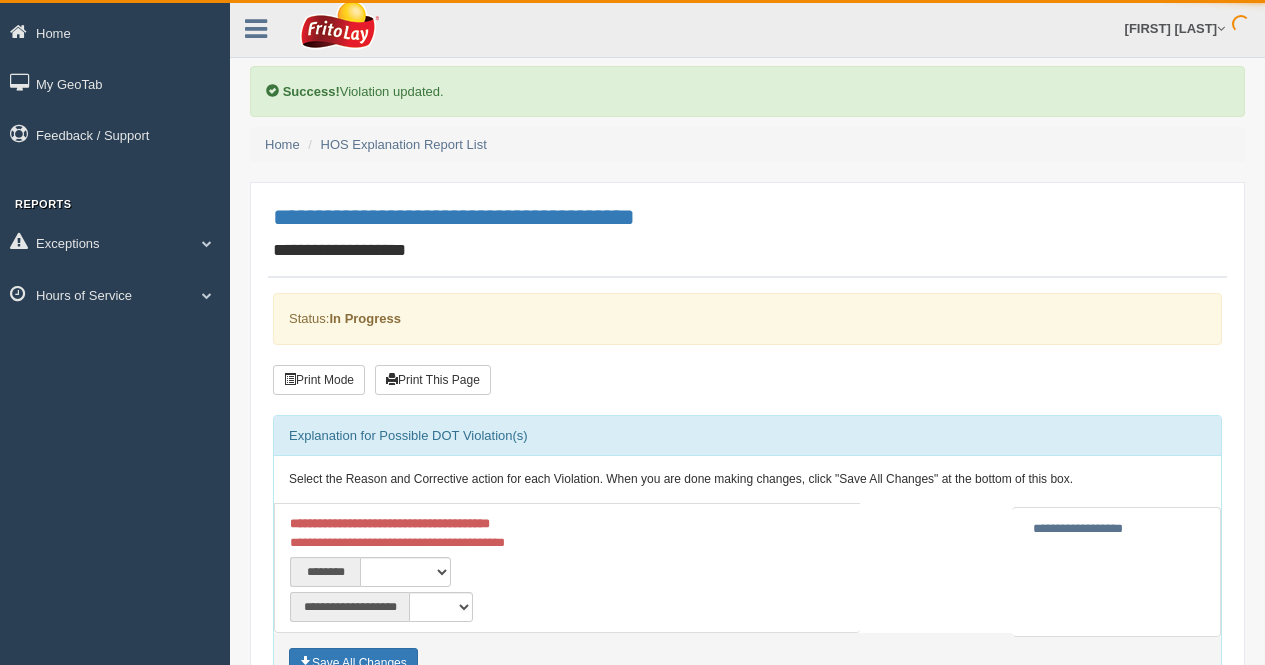 scroll, scrollTop: 0, scrollLeft: 0, axis: both 